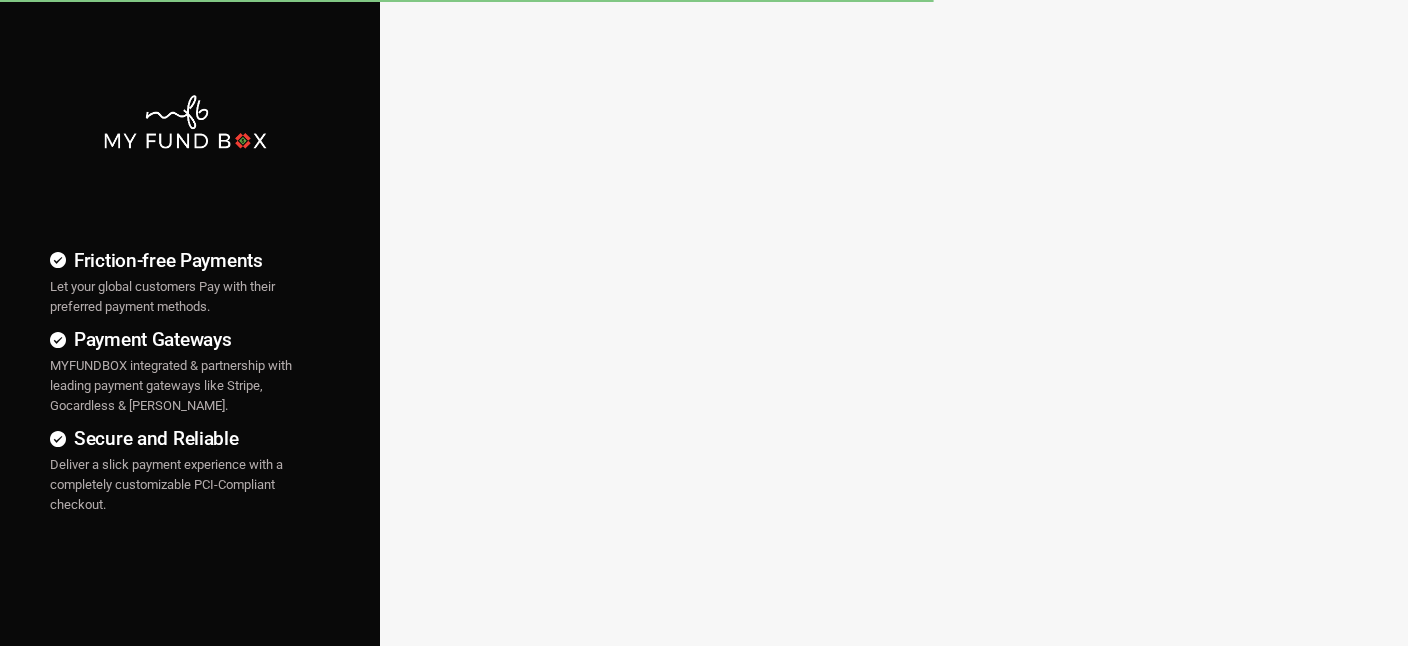 scroll, scrollTop: 0, scrollLeft: 0, axis: both 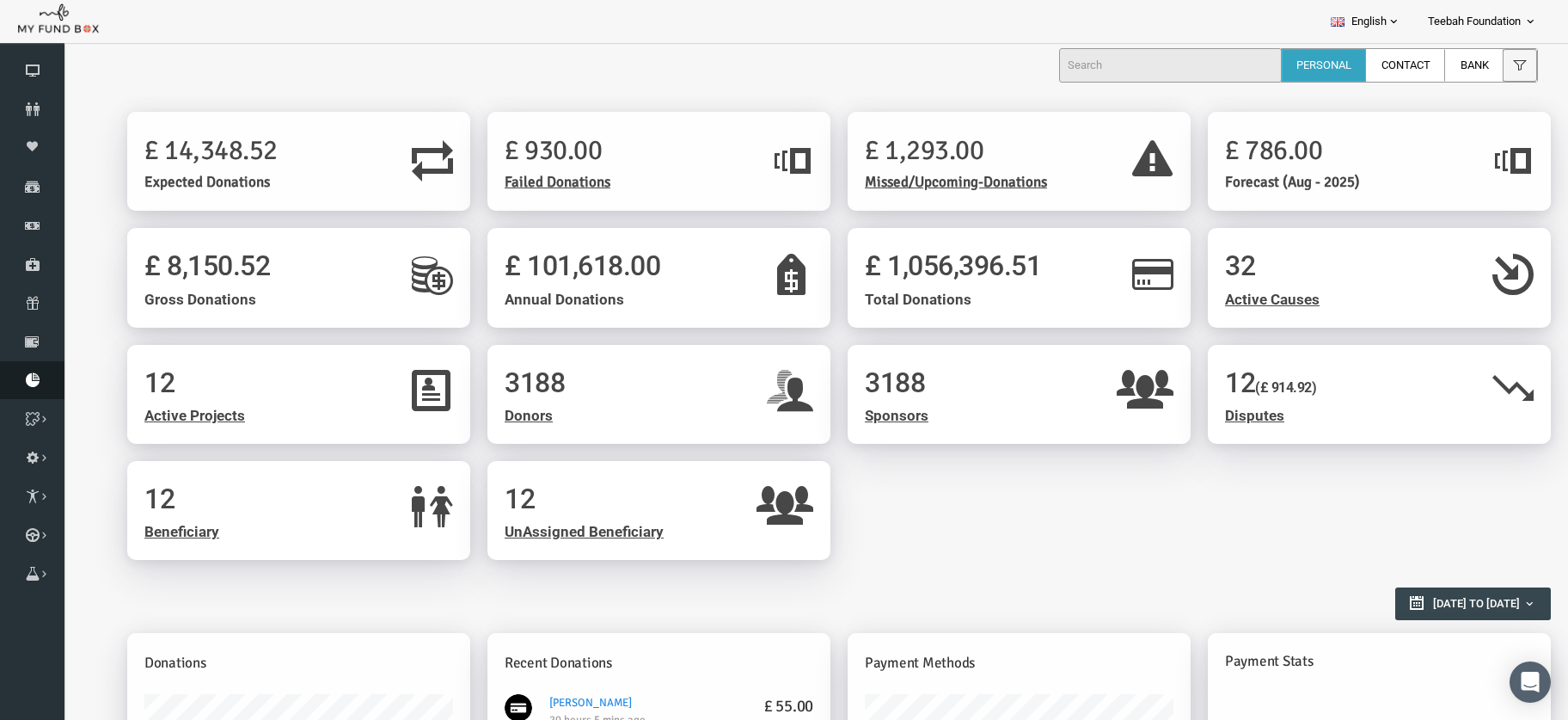 click at bounding box center [32, 380] 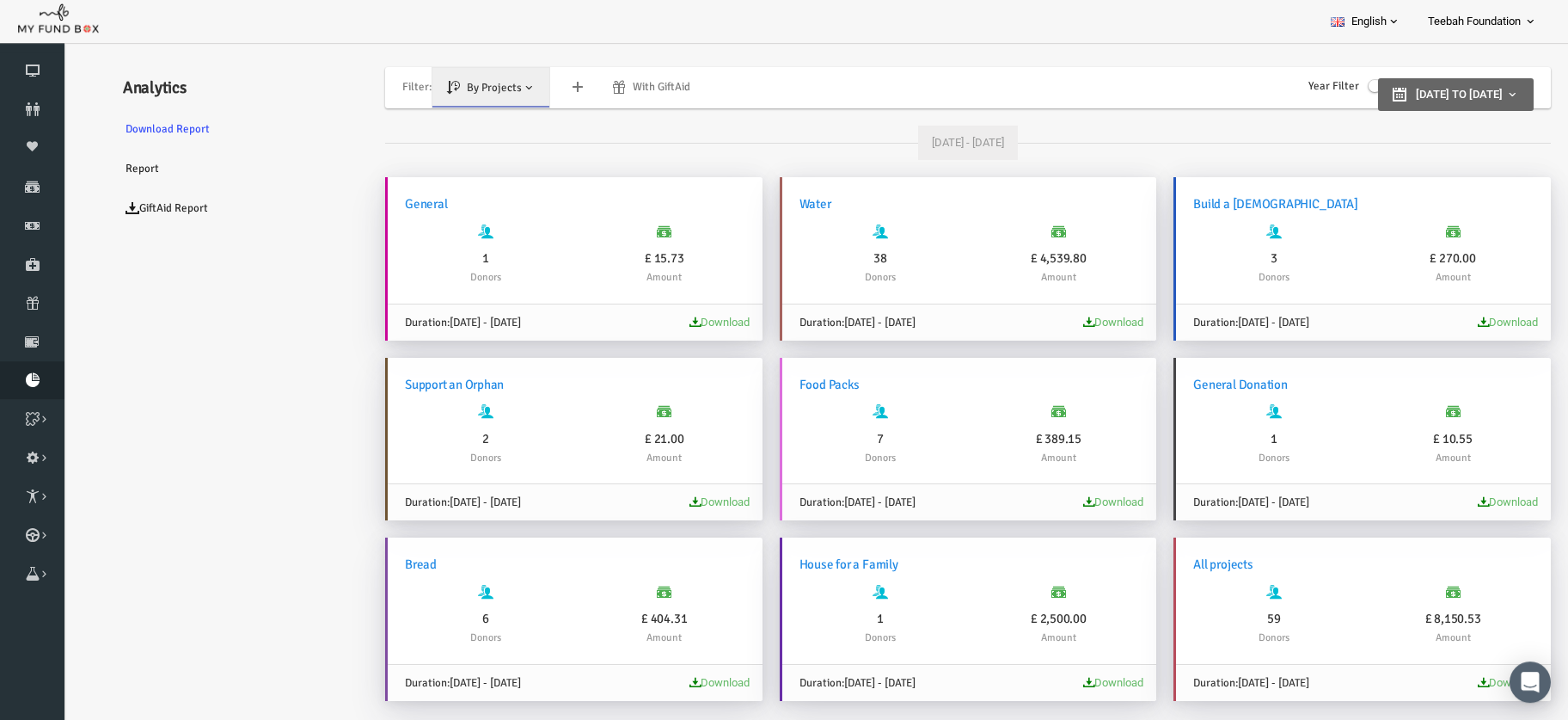 scroll, scrollTop: 82, scrollLeft: 0, axis: vertical 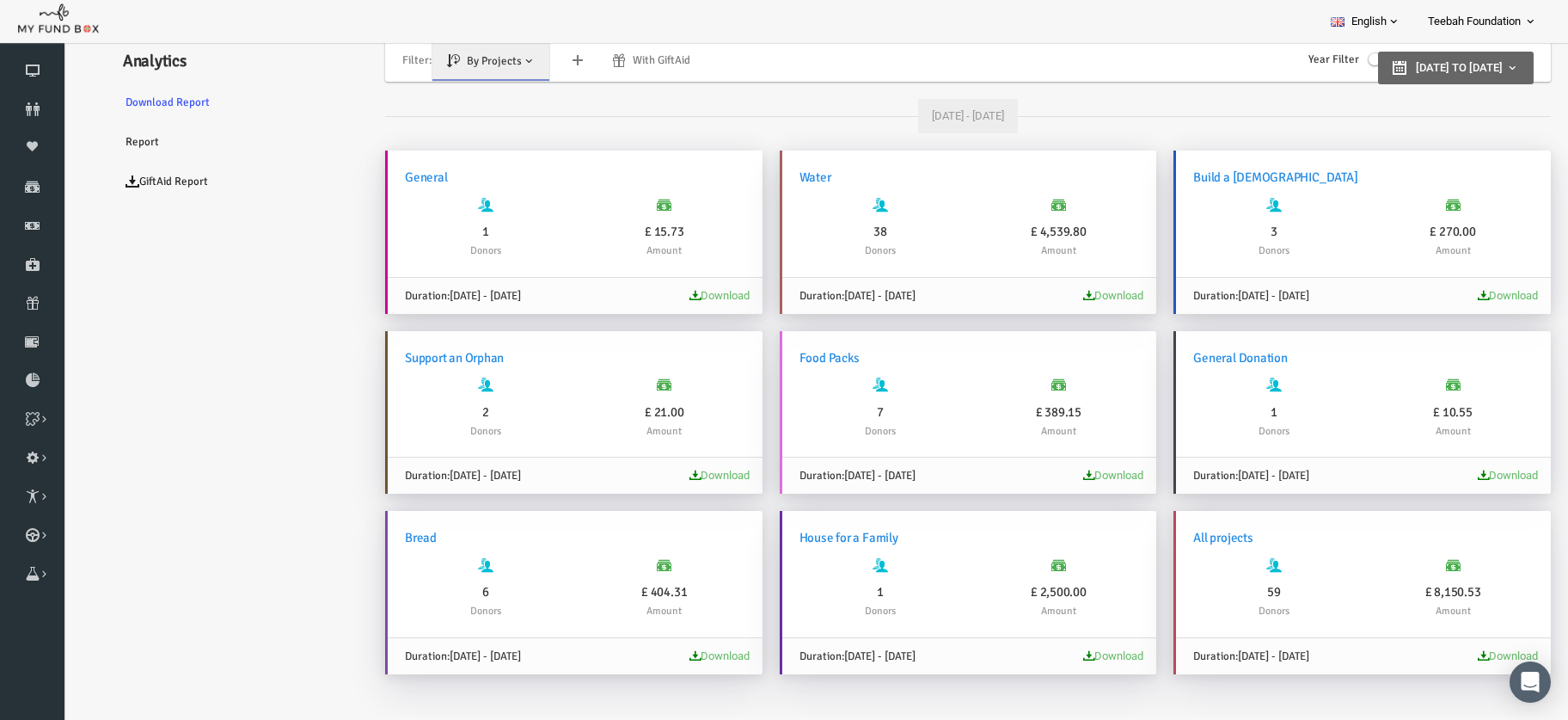 click on "Download" at bounding box center [1082, 295] 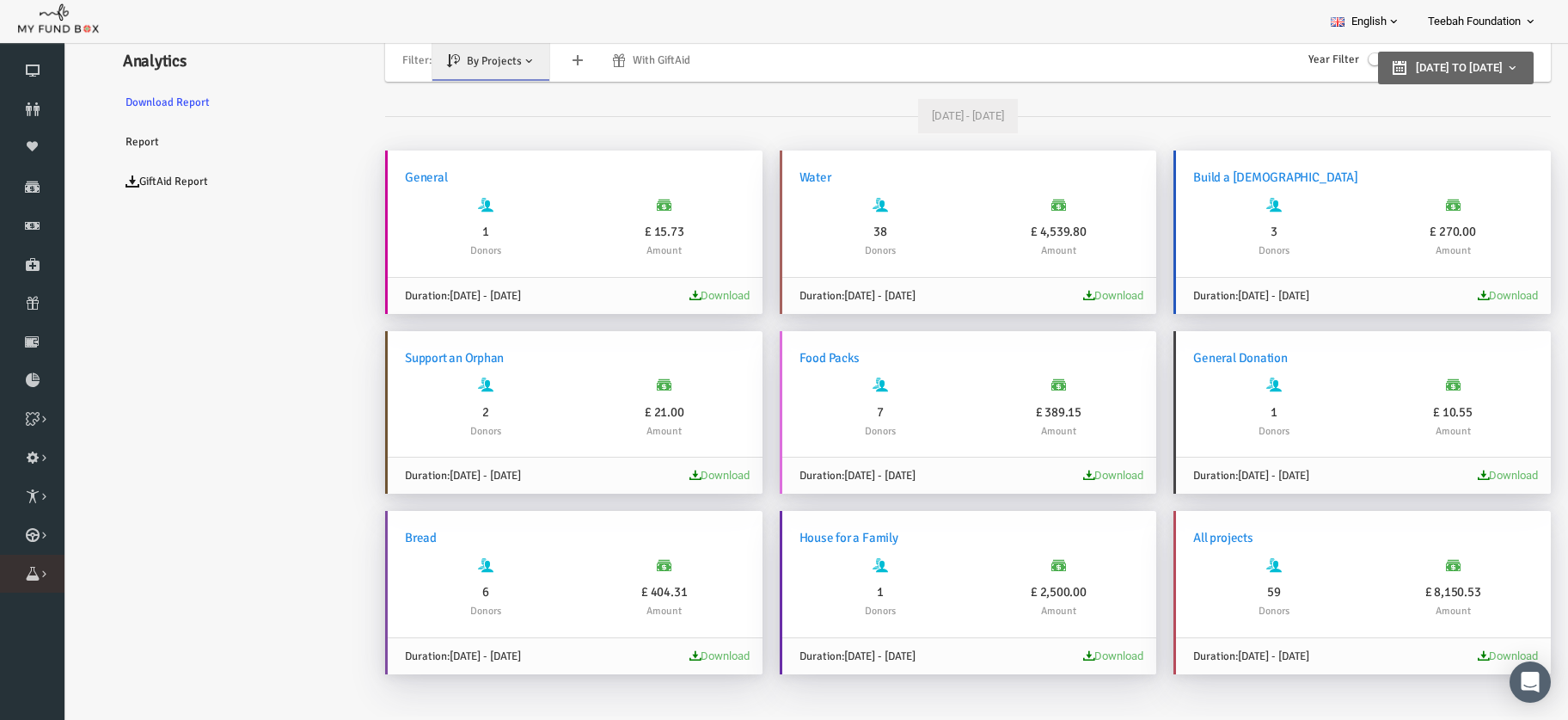click at bounding box center (0, 0) 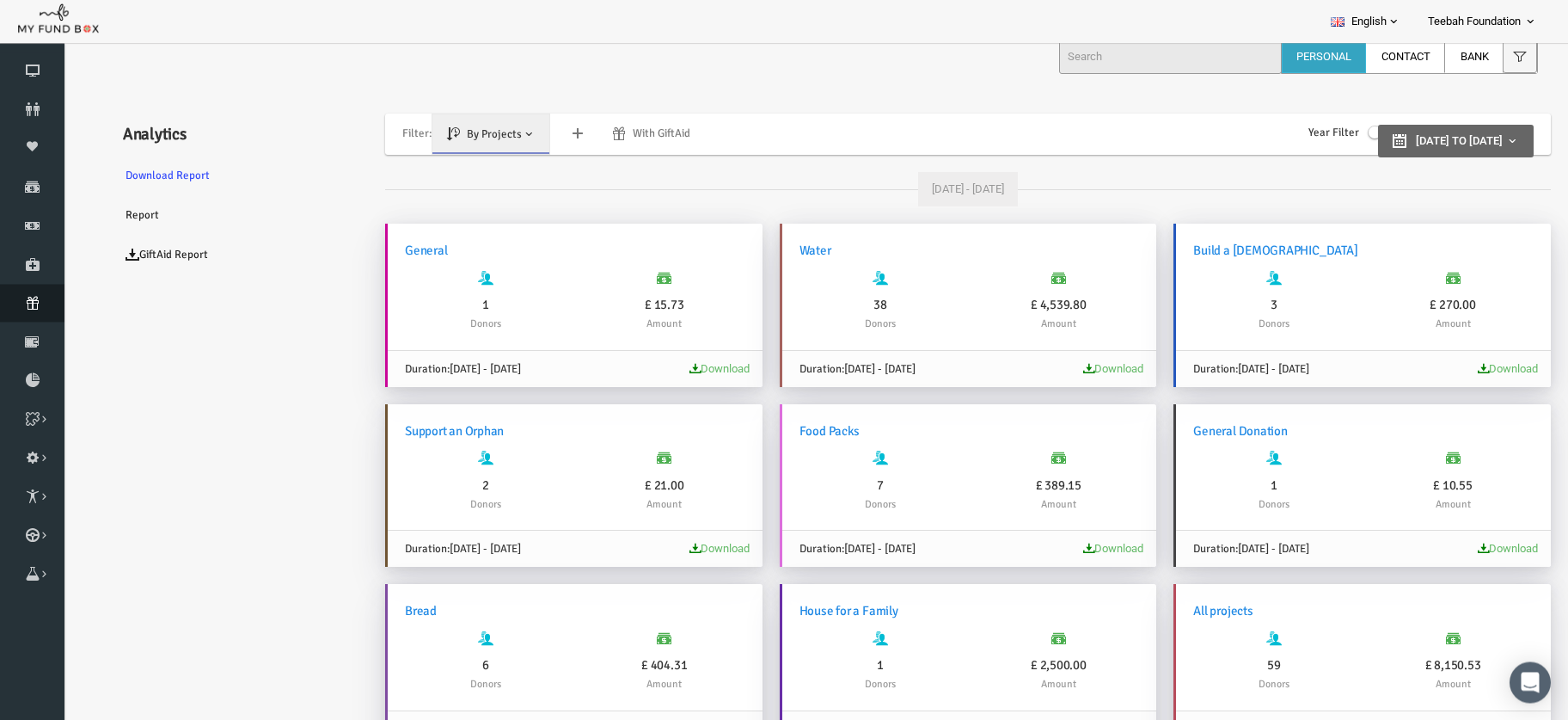 scroll, scrollTop: 0, scrollLeft: 0, axis: both 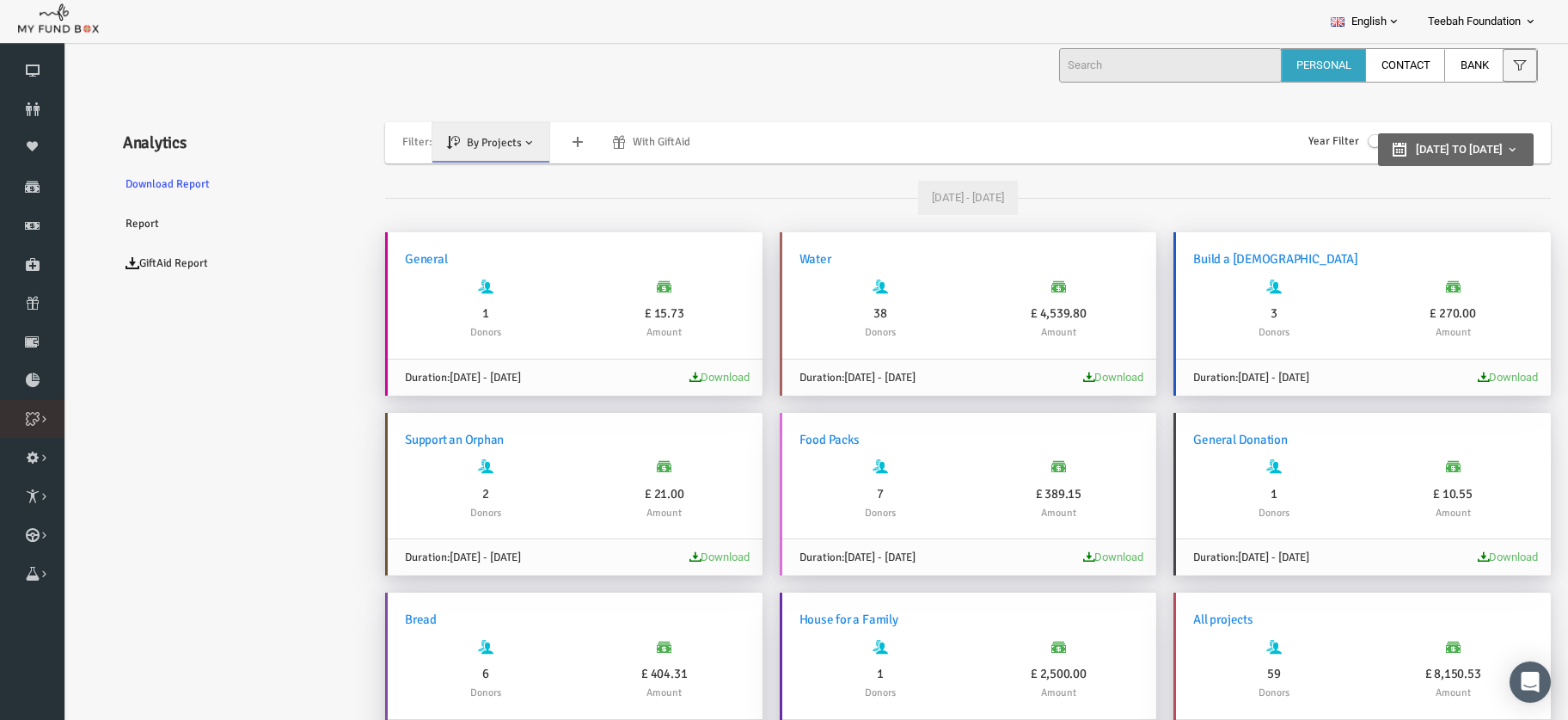 click at bounding box center (0, 0) 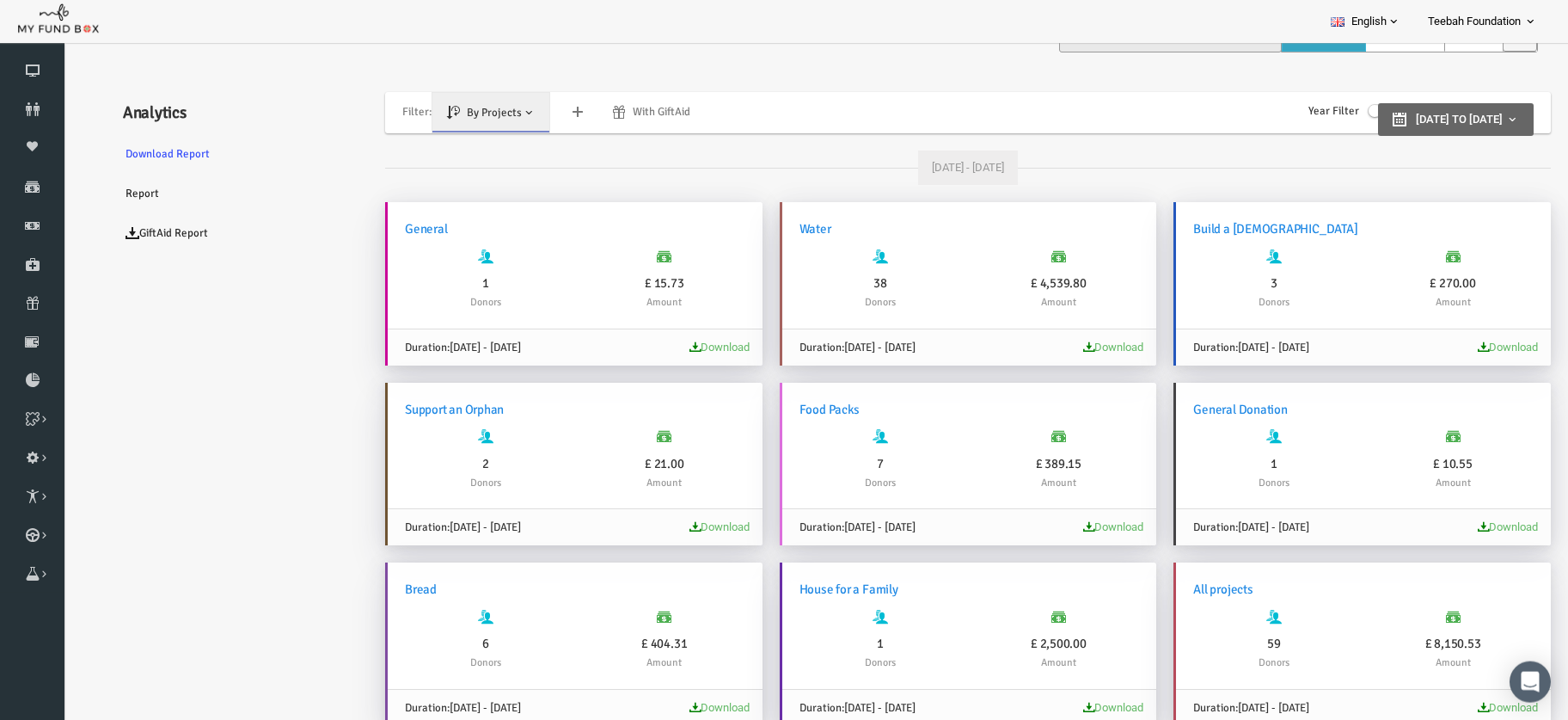scroll, scrollTop: 0, scrollLeft: 0, axis: both 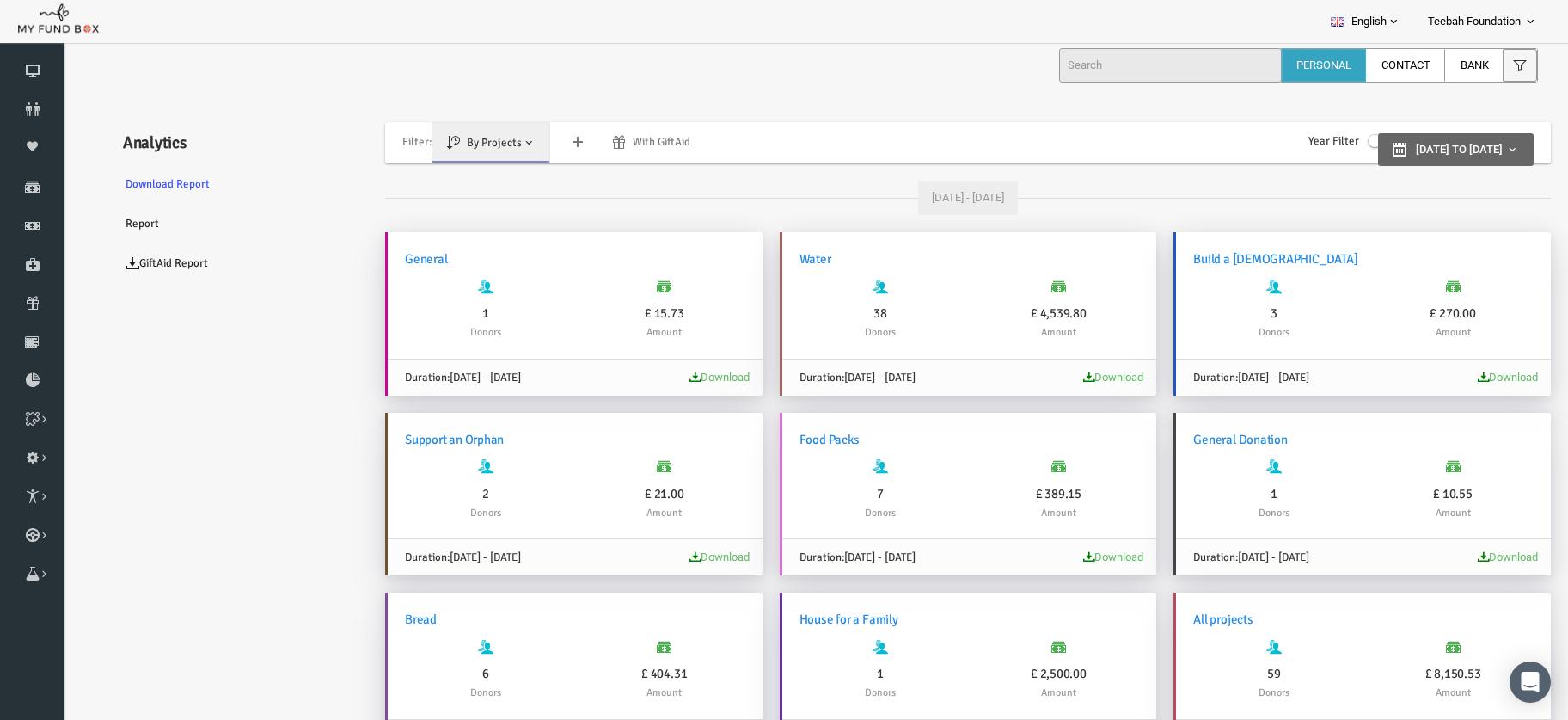 click on "By Projects" at bounding box center [463, 143] 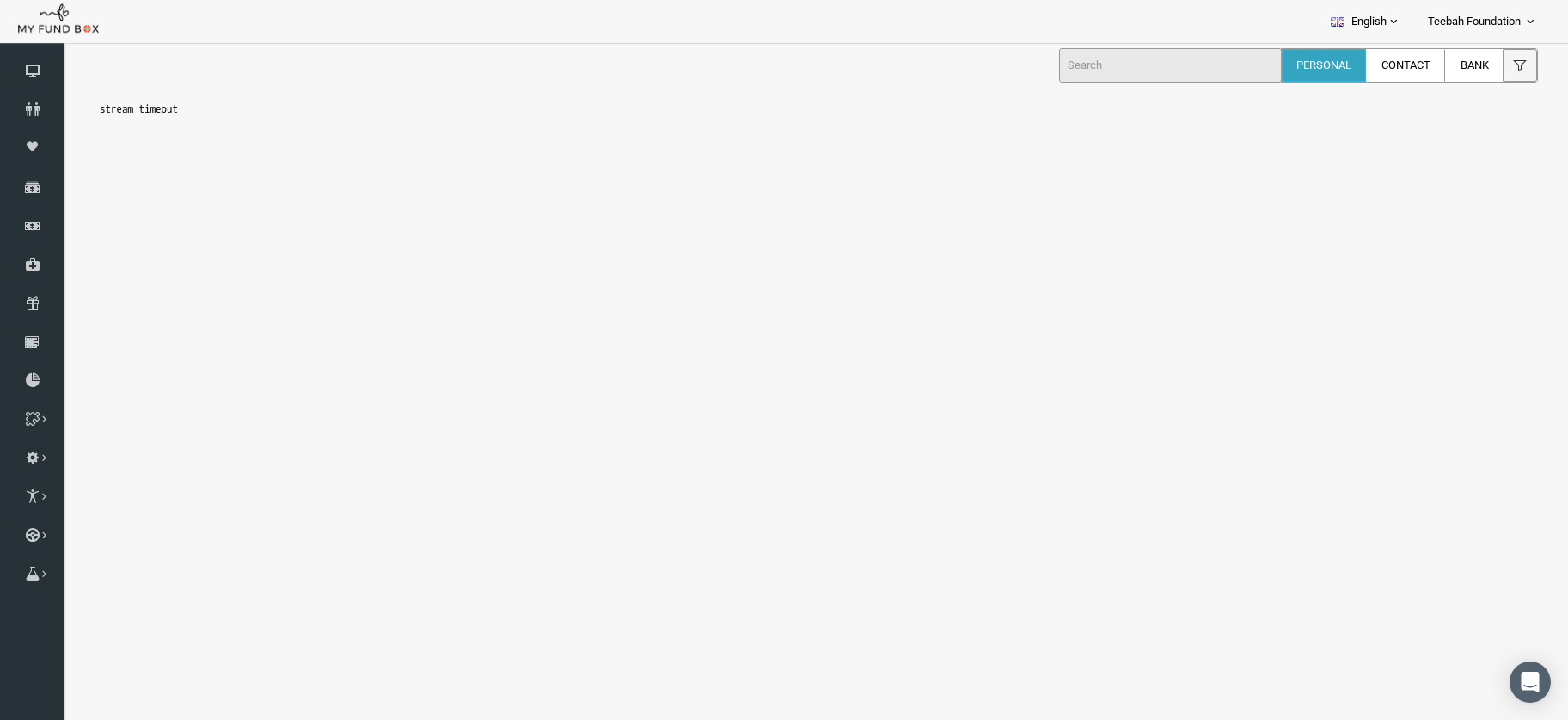 scroll, scrollTop: 0, scrollLeft: 0, axis: both 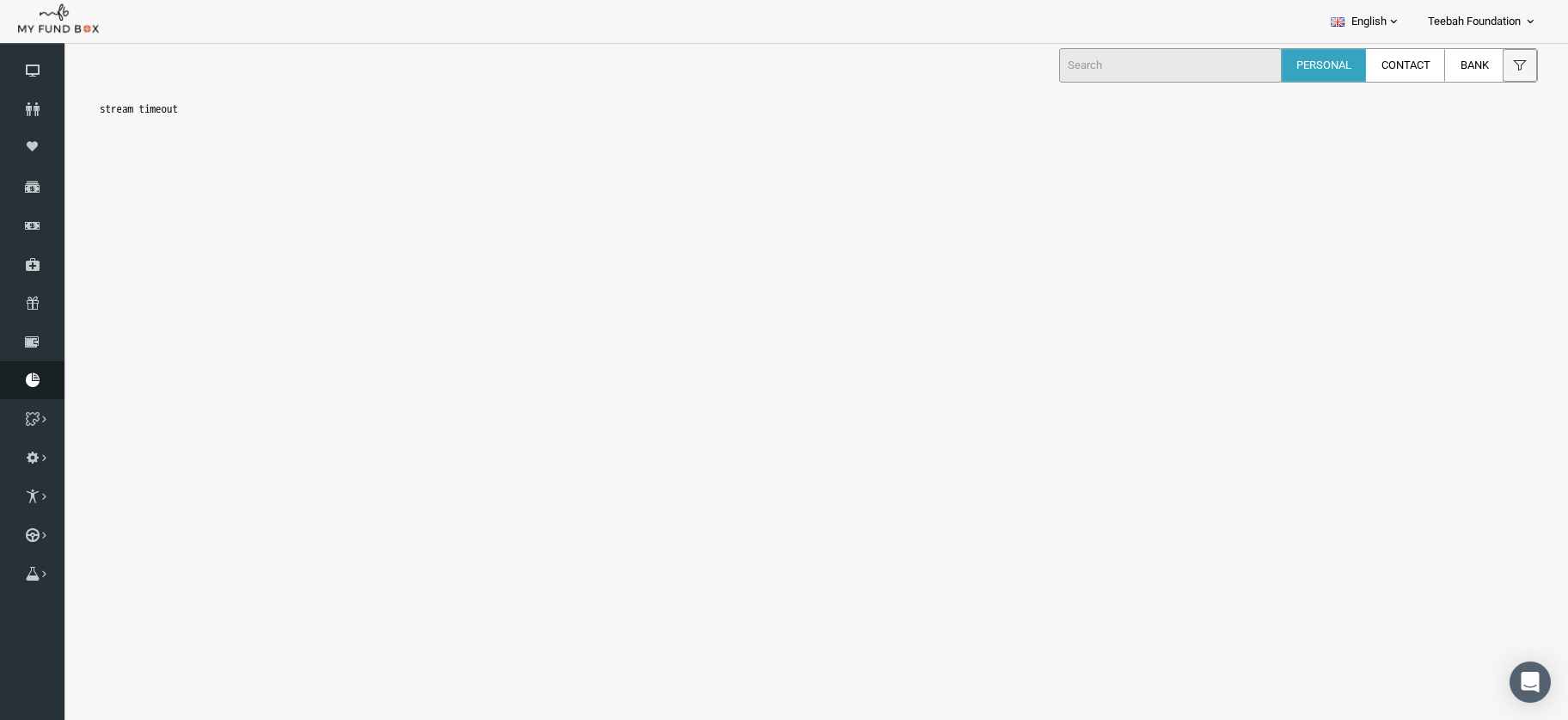 click at bounding box center (32, 380) 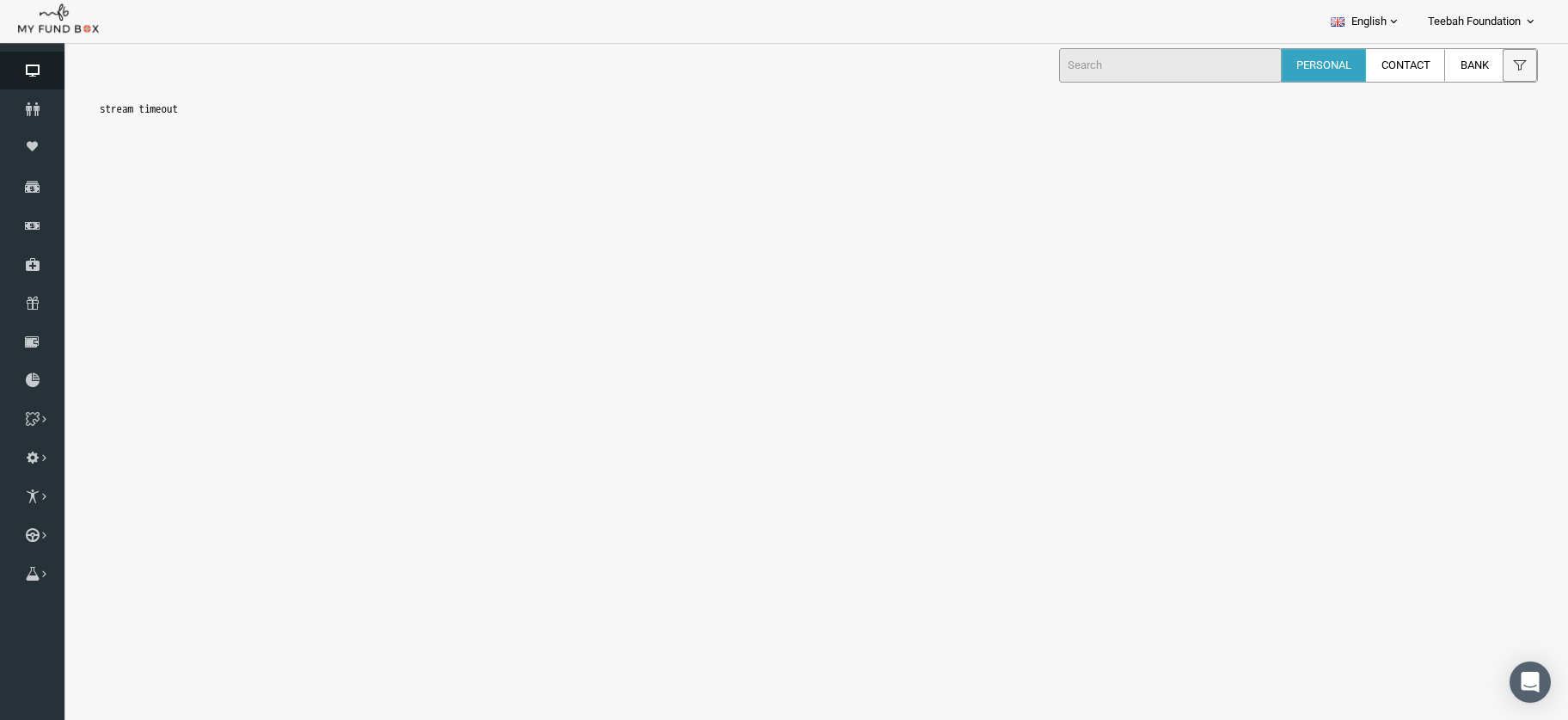 click at bounding box center (32, 71) 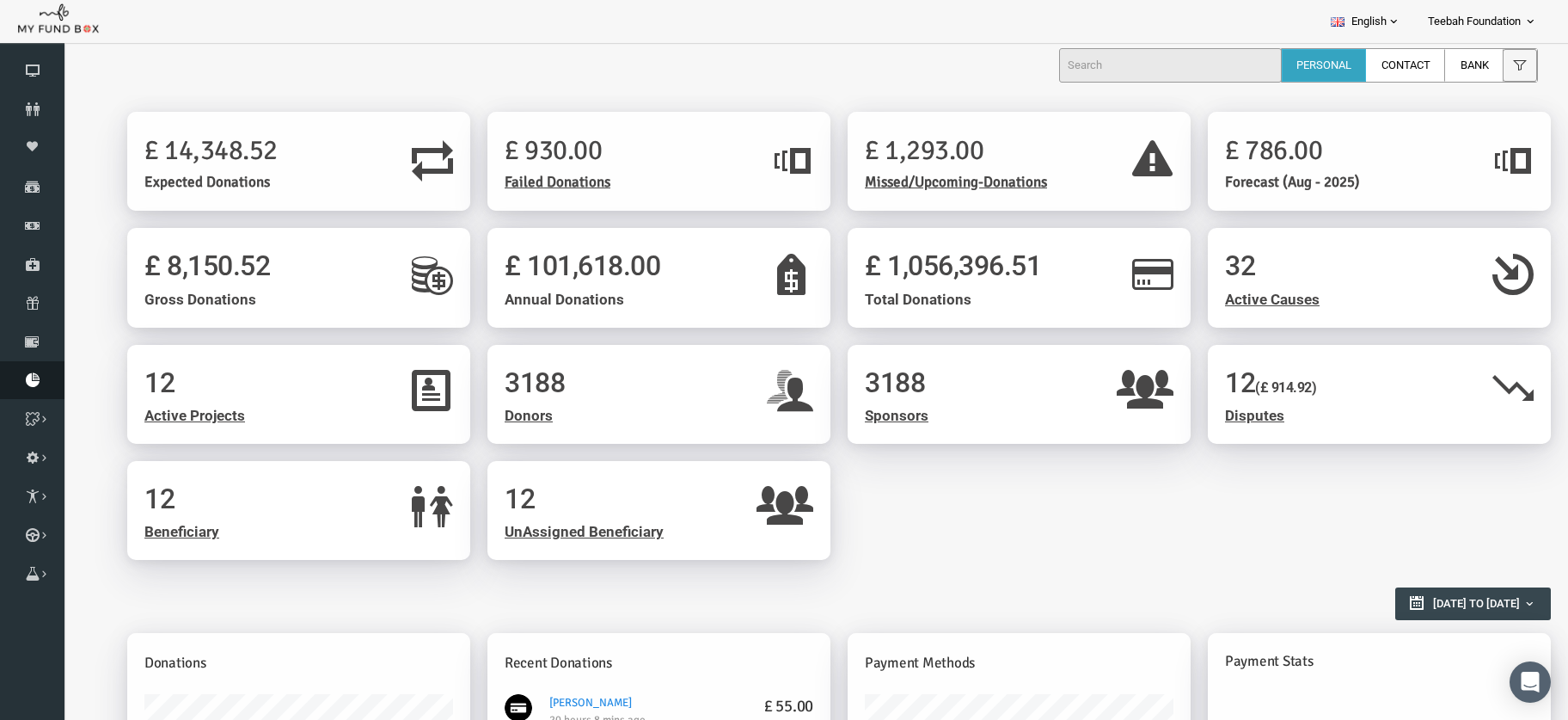 click at bounding box center [32, 380] 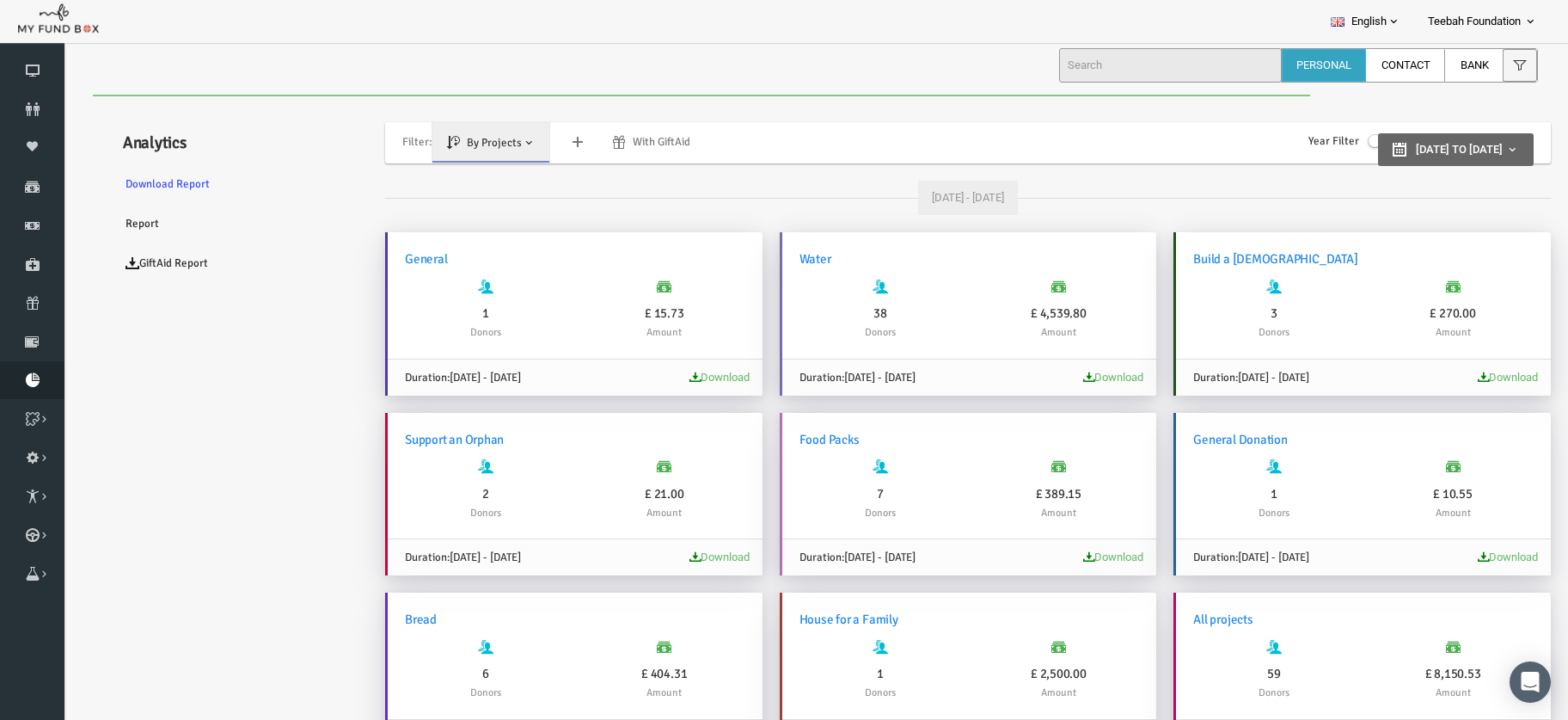 scroll, scrollTop: 82, scrollLeft: 0, axis: vertical 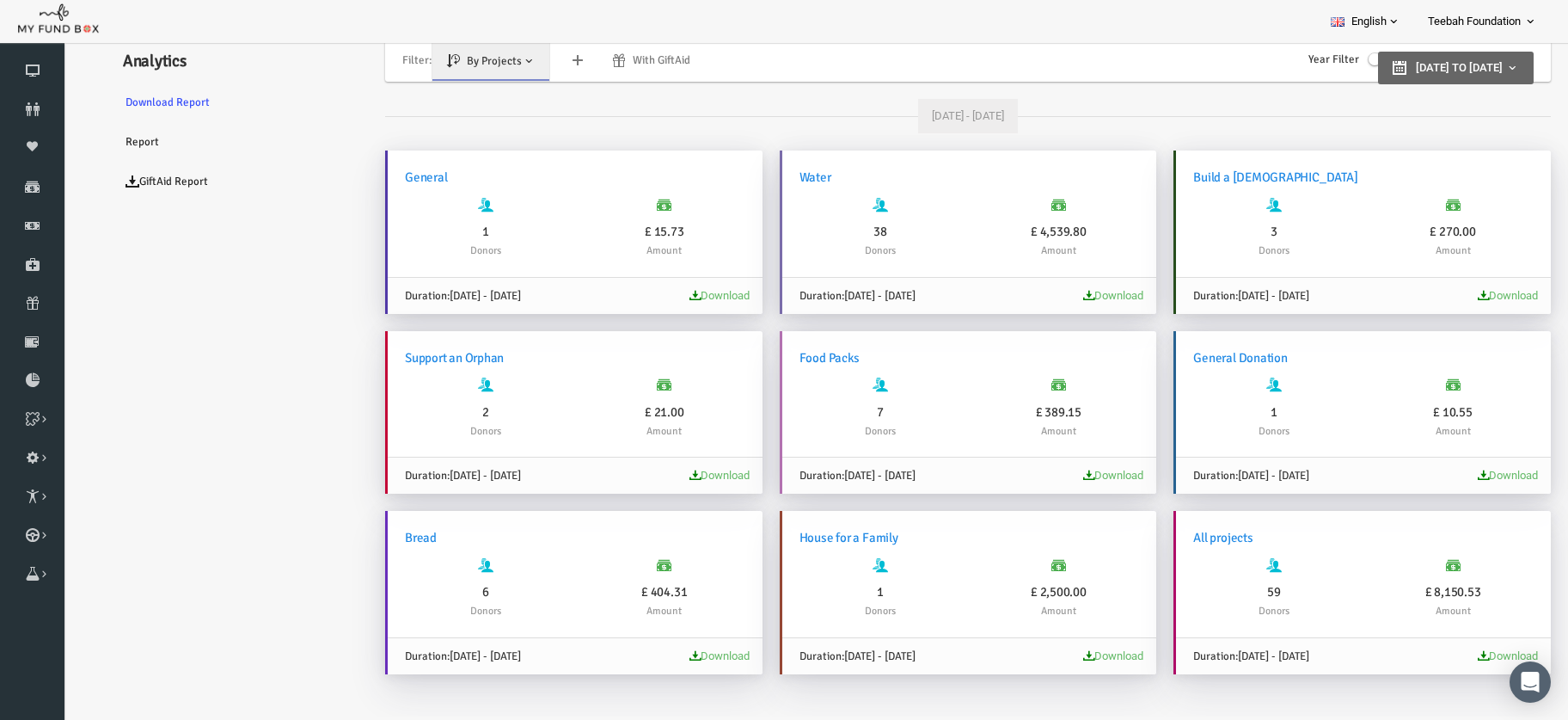 click on "Teebah Foundation" at bounding box center (1474, 22) 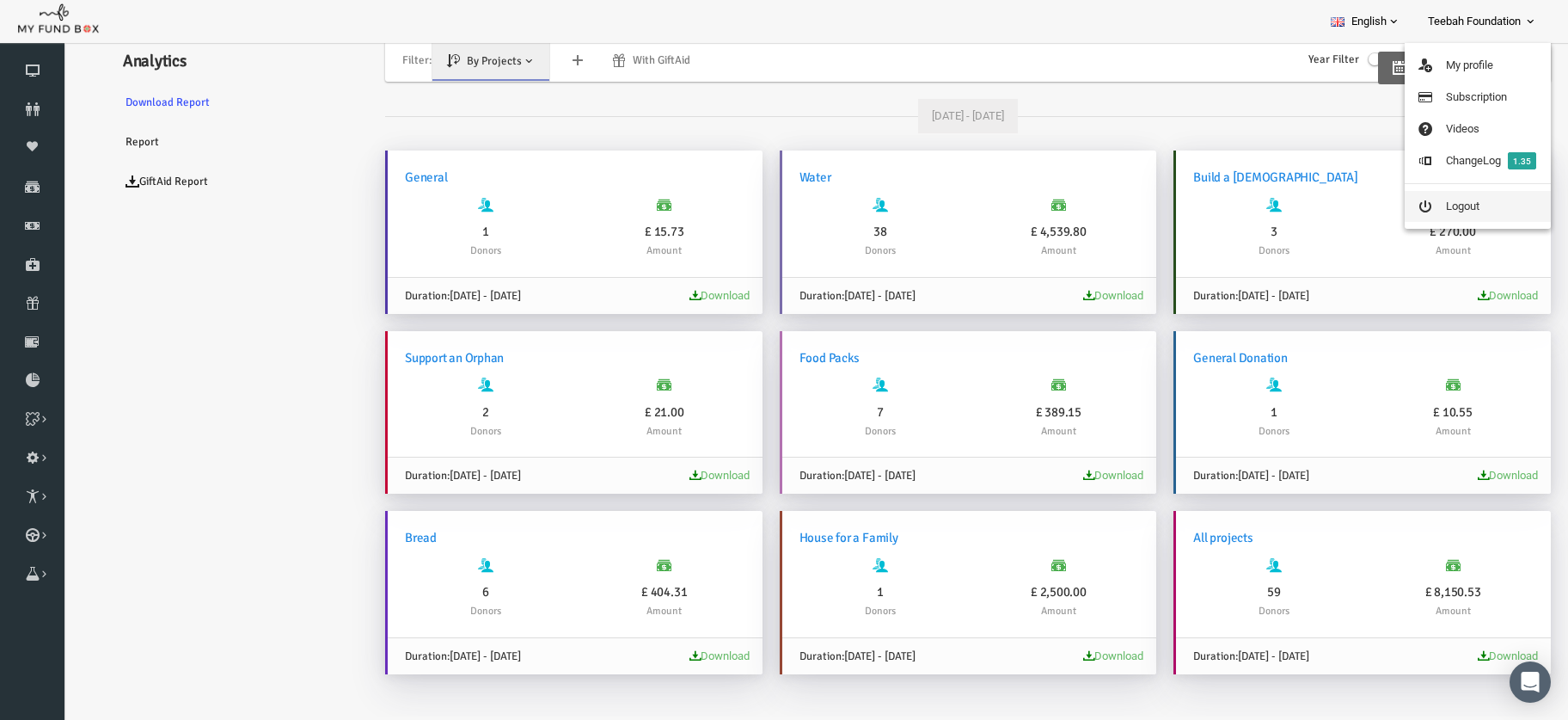 click on "Logout" at bounding box center [1478, 206] 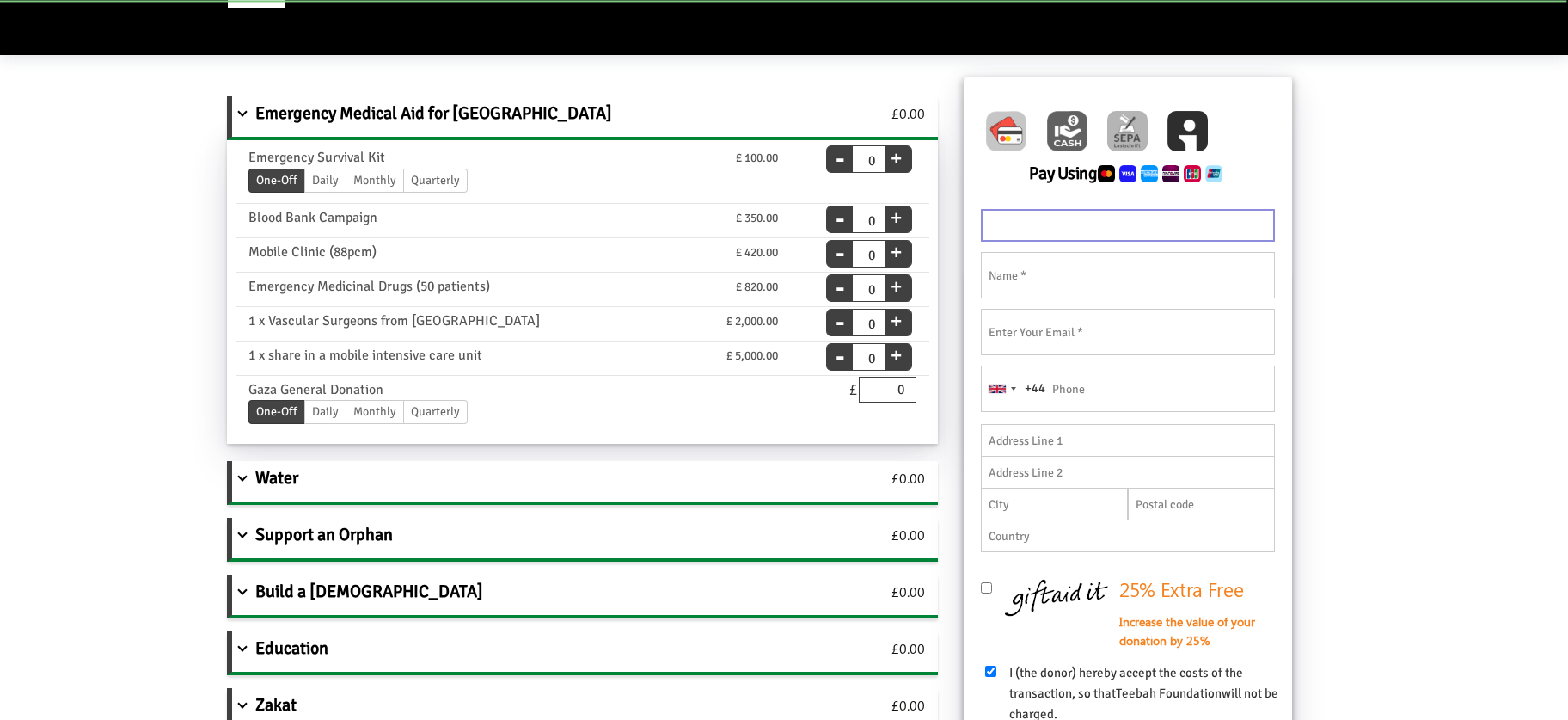 scroll, scrollTop: 186, scrollLeft: 0, axis: vertical 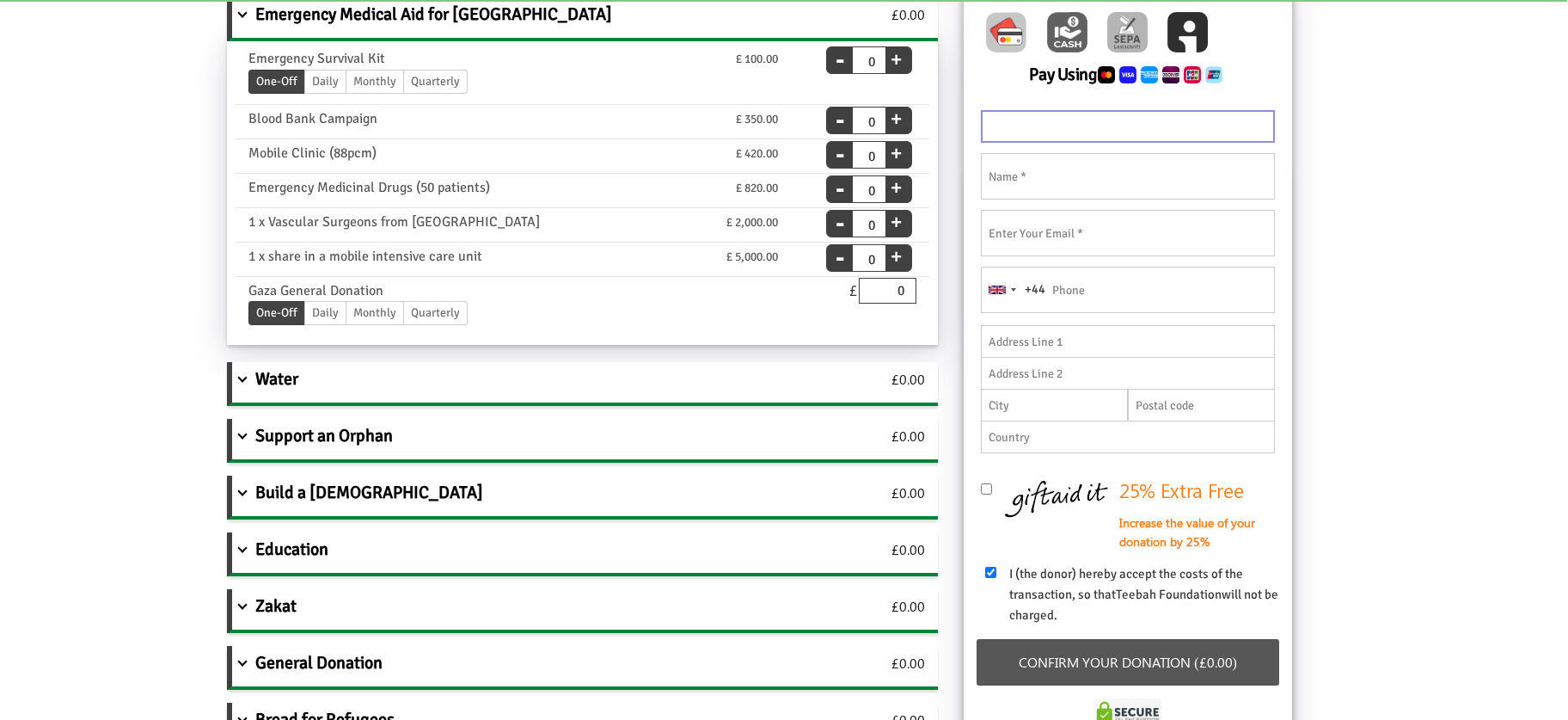 click on "Water" at bounding box center [530, 382] 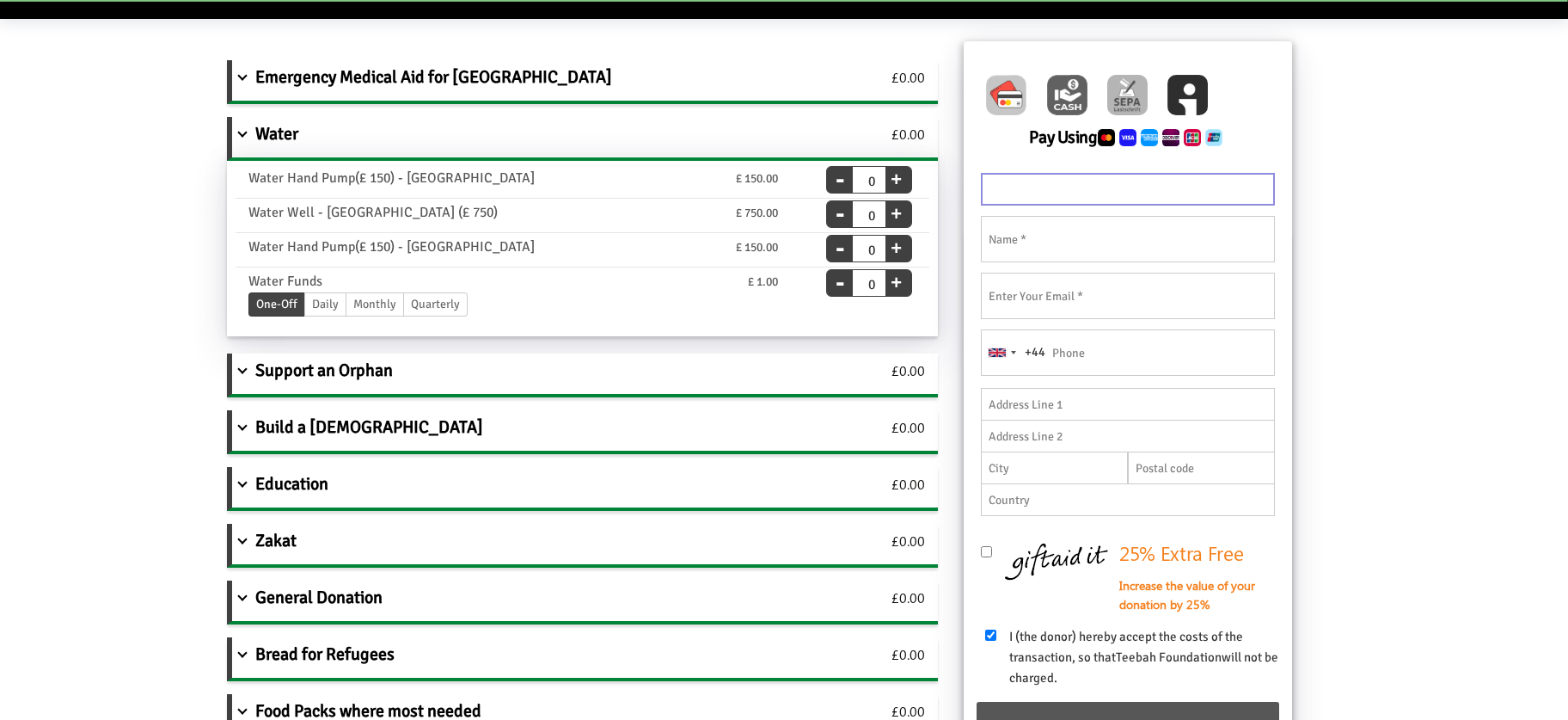 scroll, scrollTop: 93, scrollLeft: 0, axis: vertical 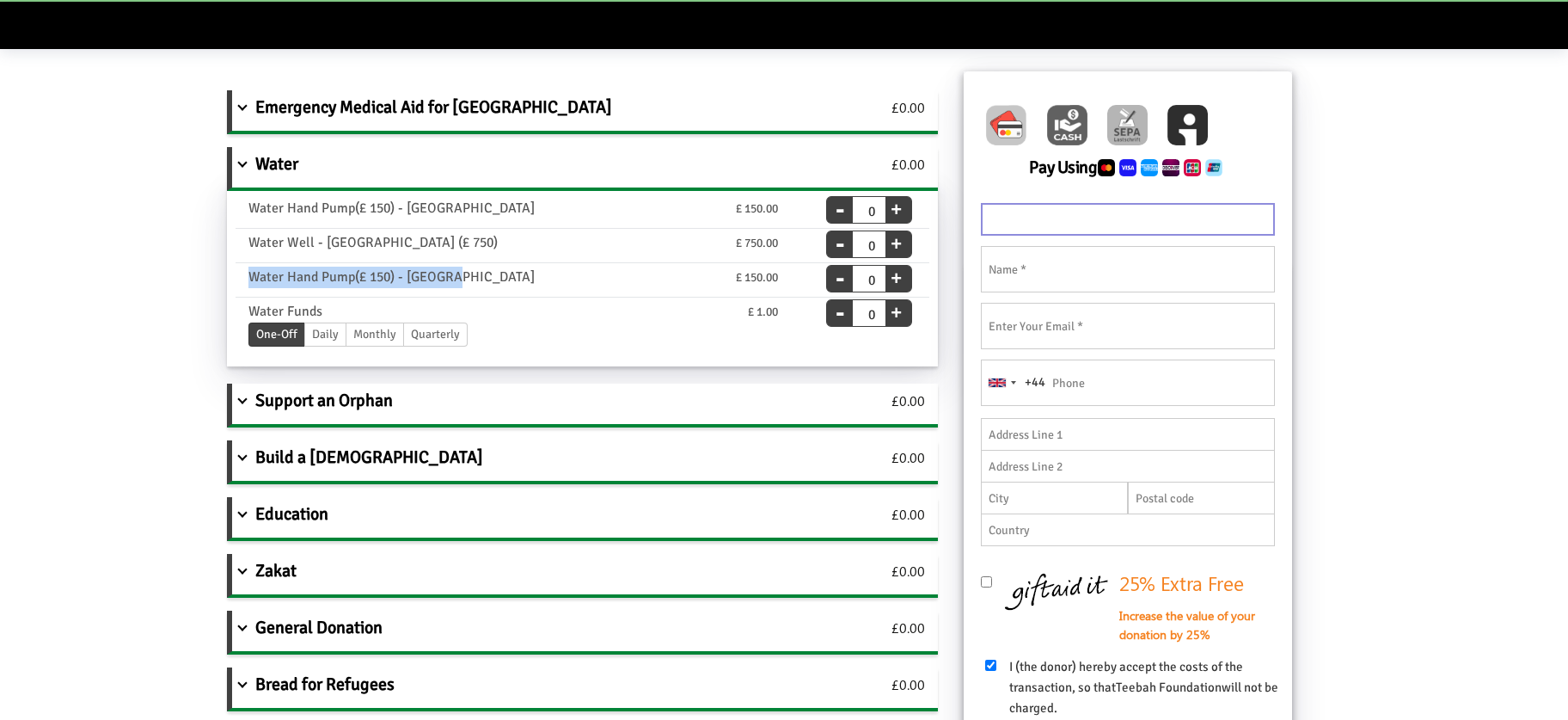 drag, startPoint x: 251, startPoint y: 203, endPoint x: 447, endPoint y: 283, distance: 211.6979 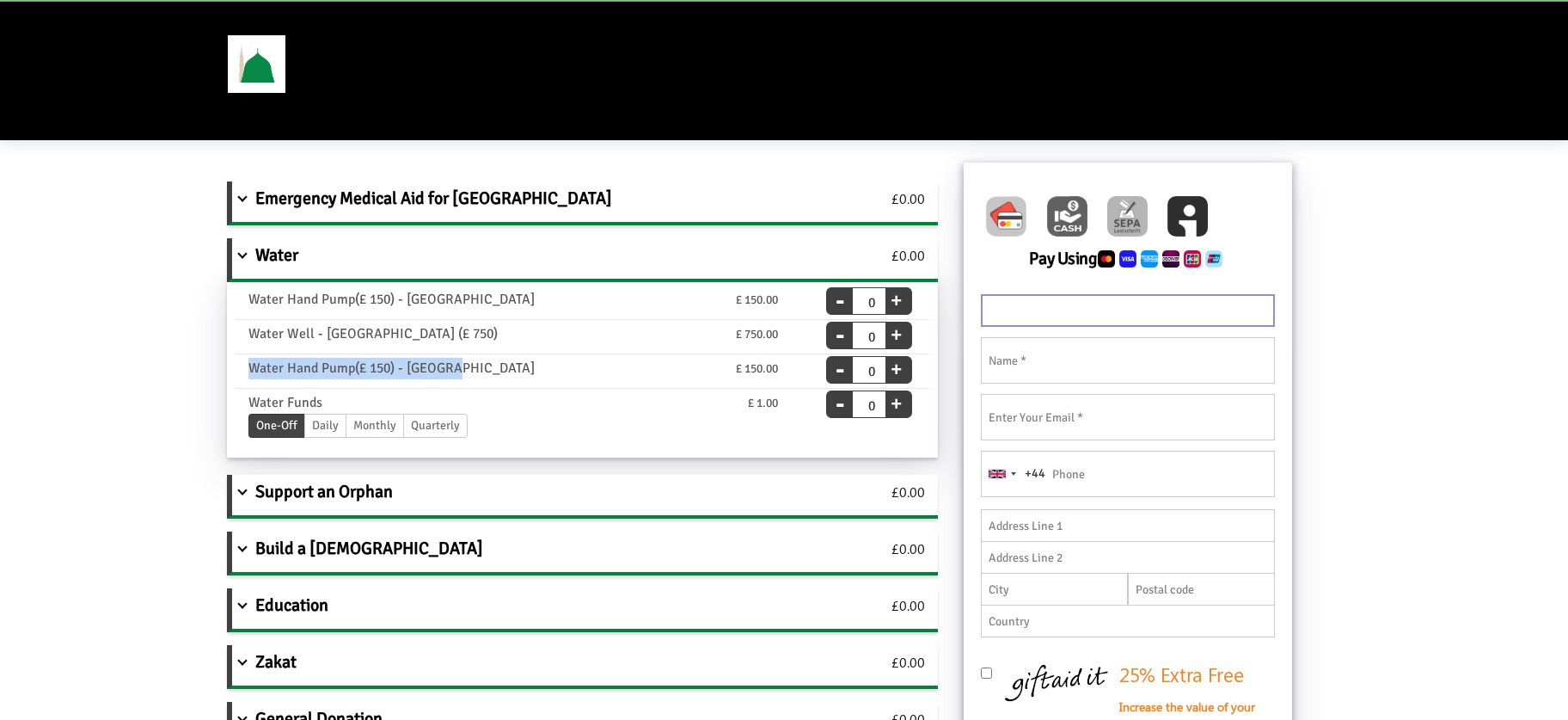 scroll, scrollTop: 0, scrollLeft: 0, axis: both 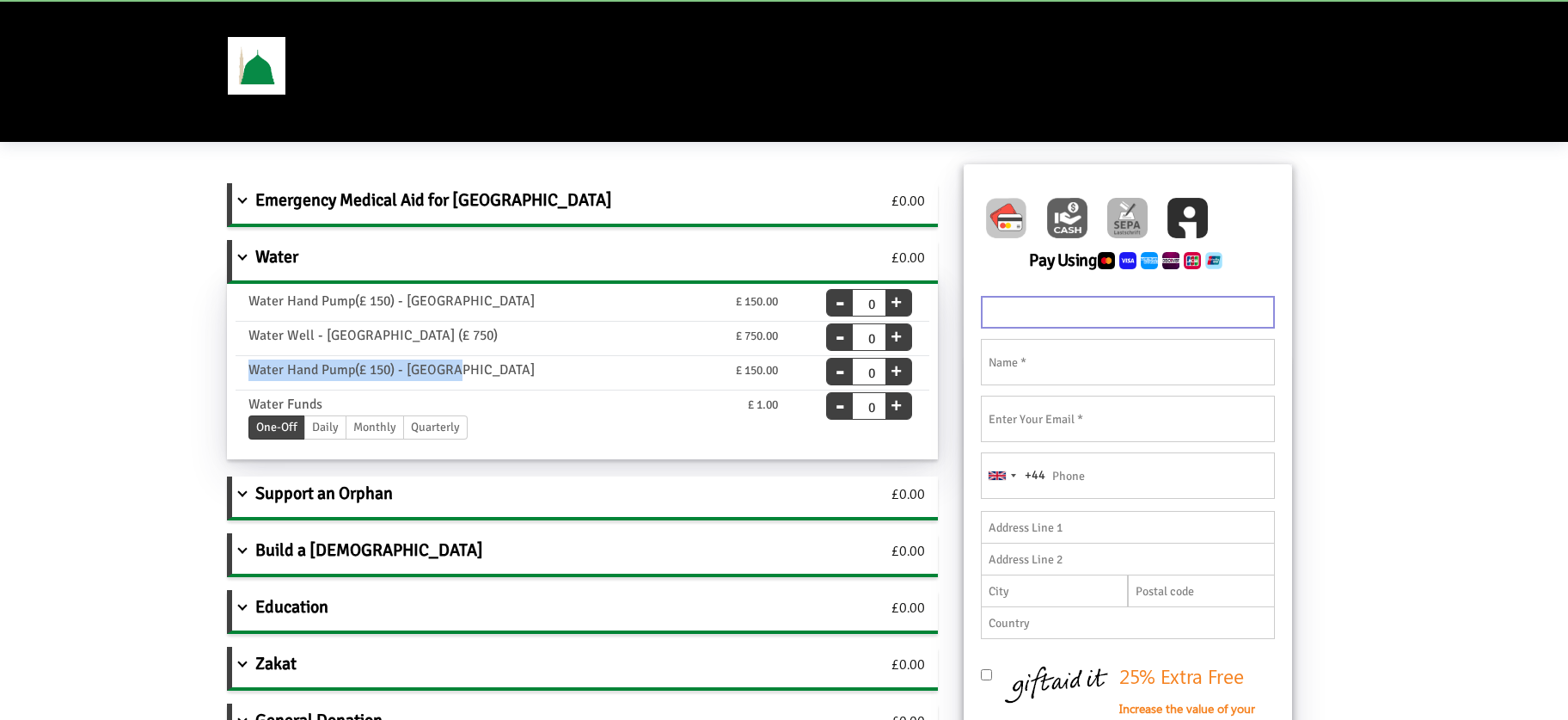 click on "+" at bounding box center (896, 299) 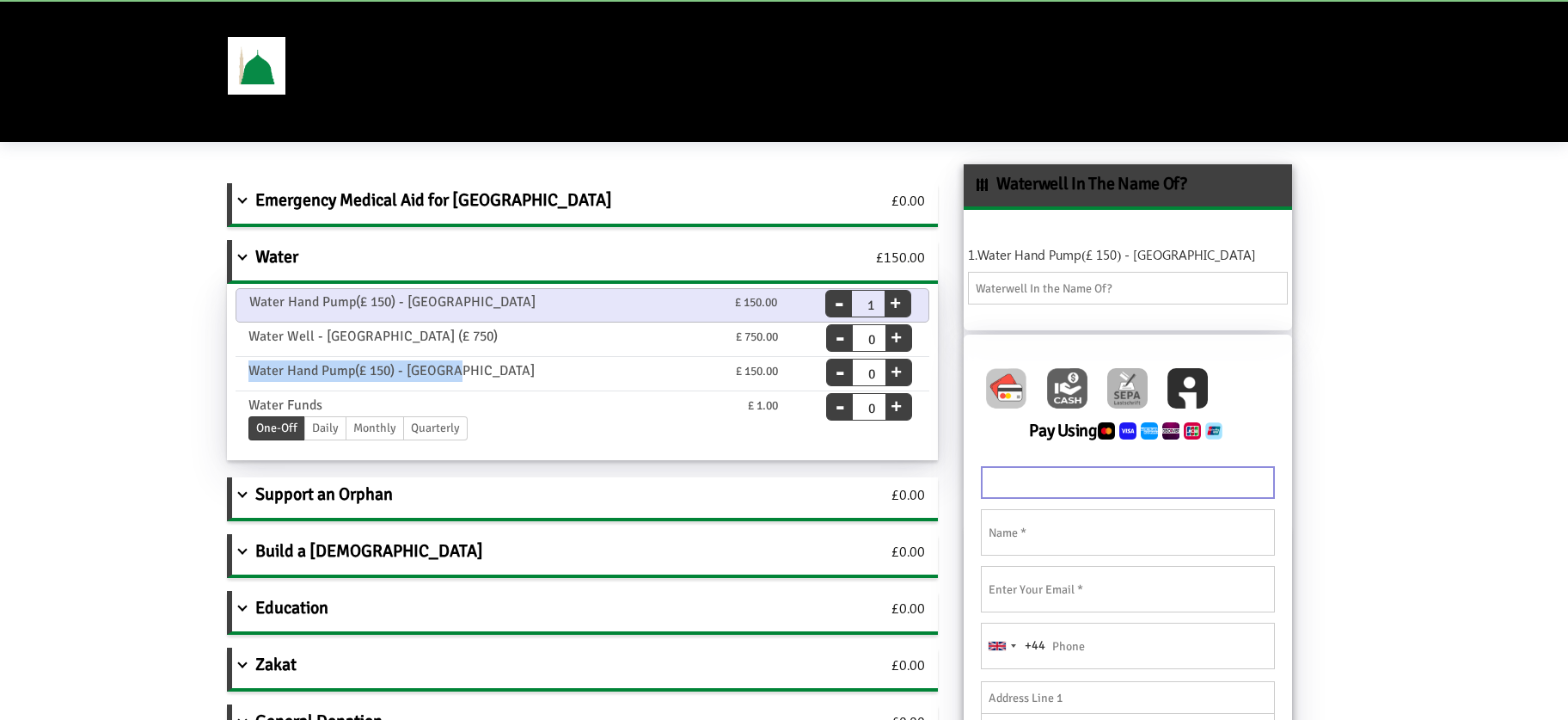 click on "-" at bounding box center (839, 292) 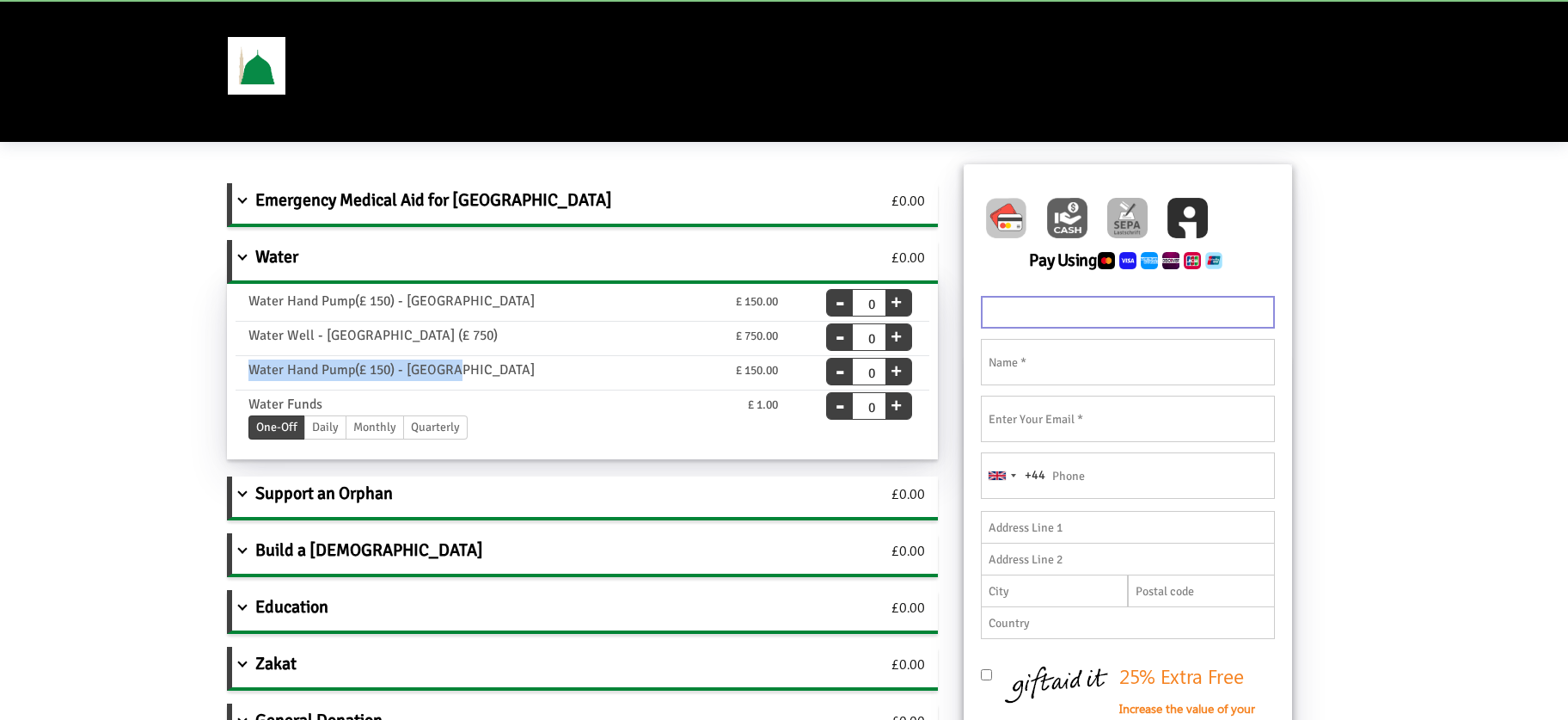 click on "+" at bounding box center (896, 334) 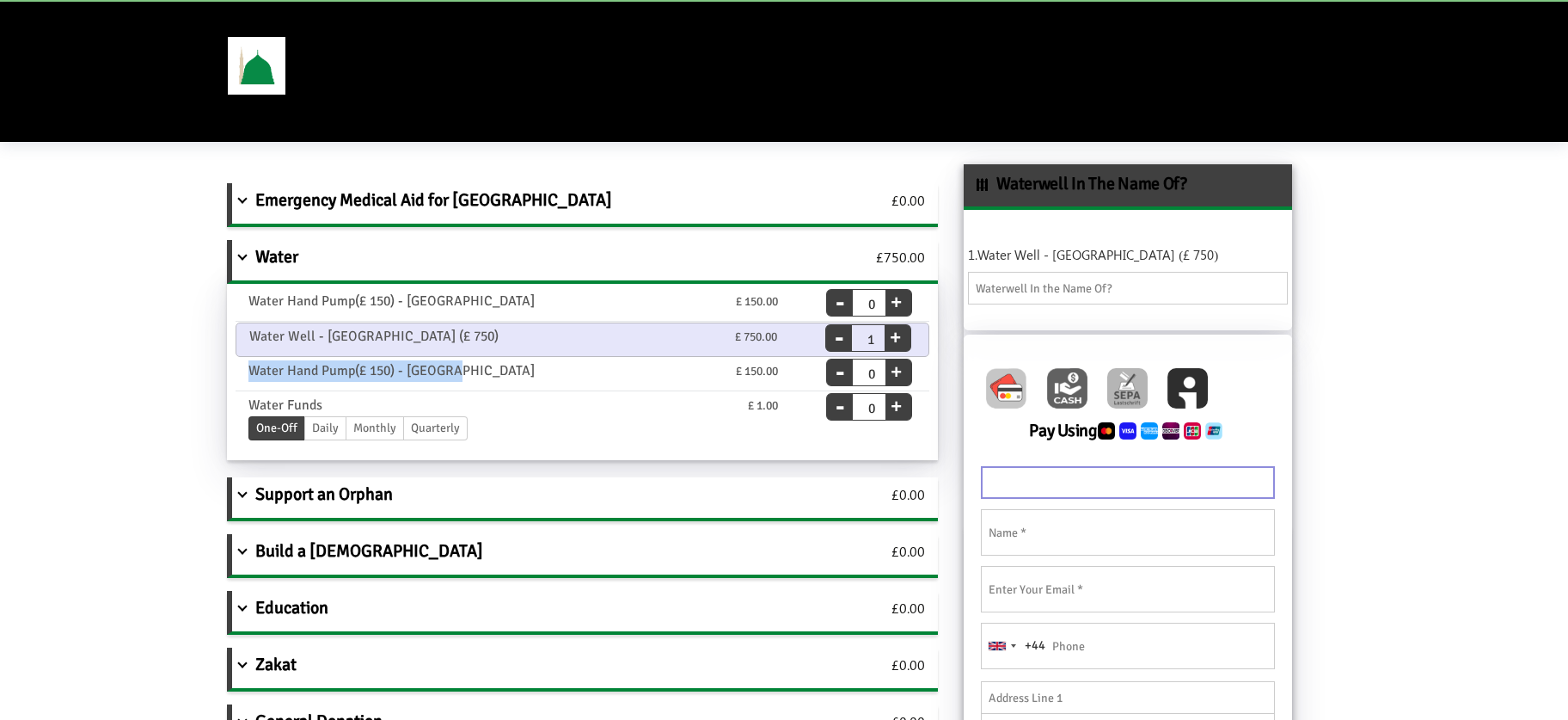 click on "-" at bounding box center (840, 291) 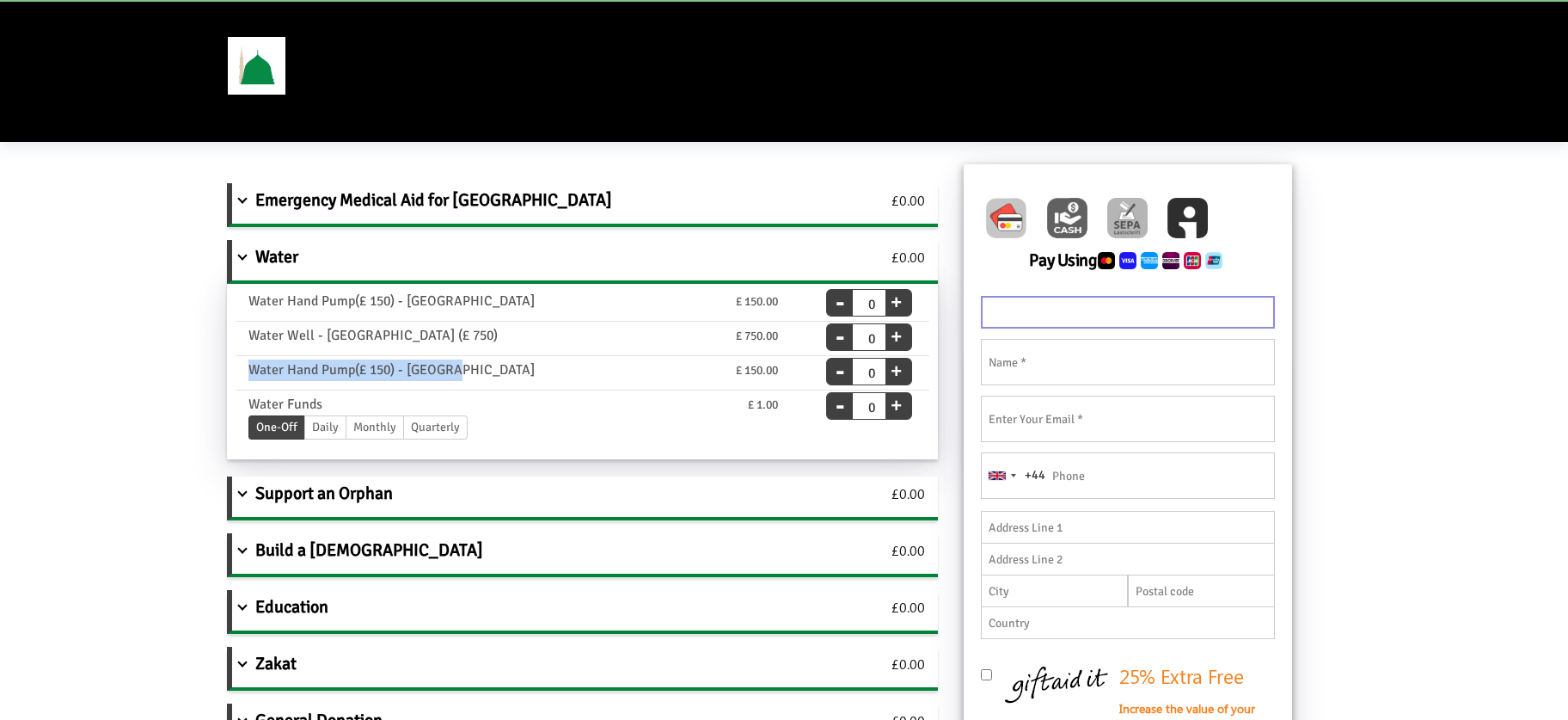 click on "+" at bounding box center (896, 368) 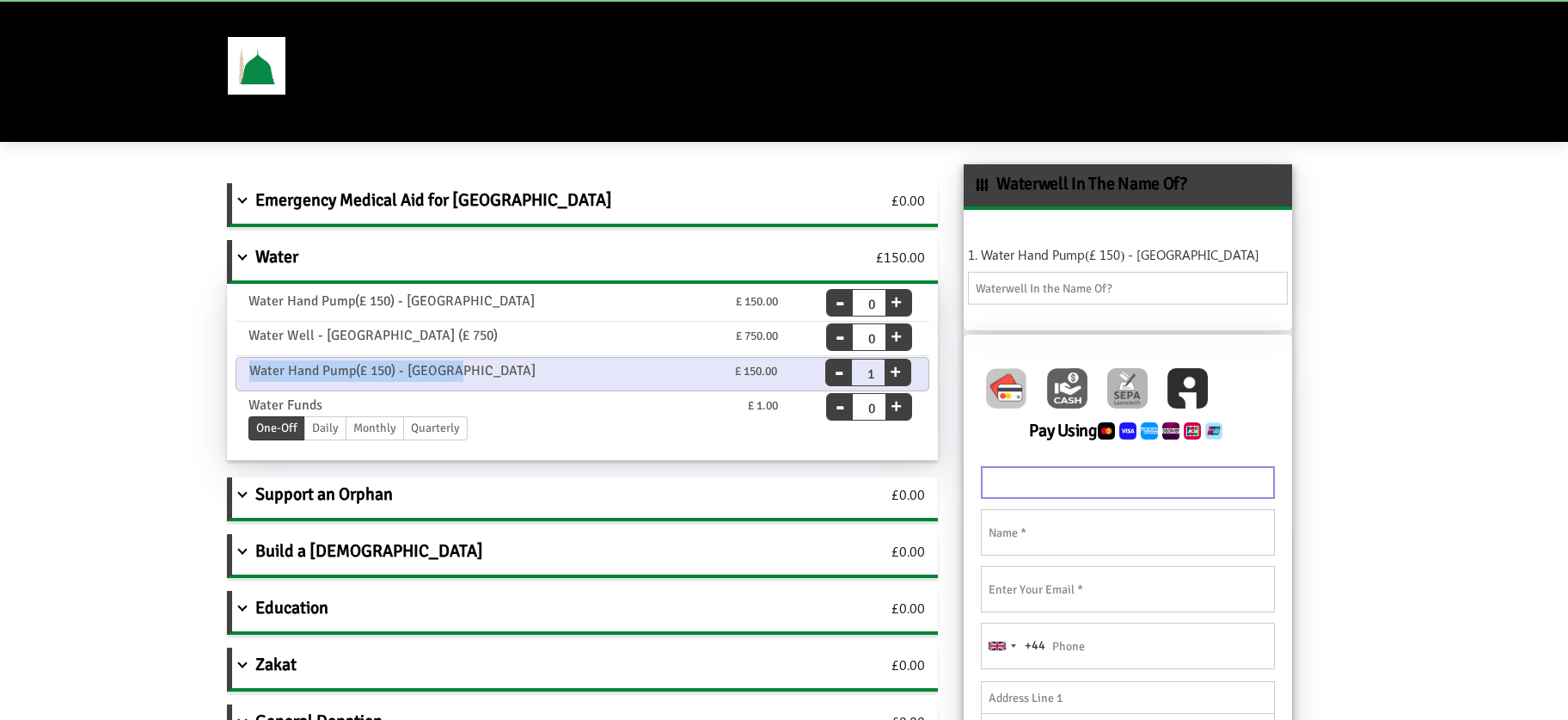 click on "-" at bounding box center (839, 360) 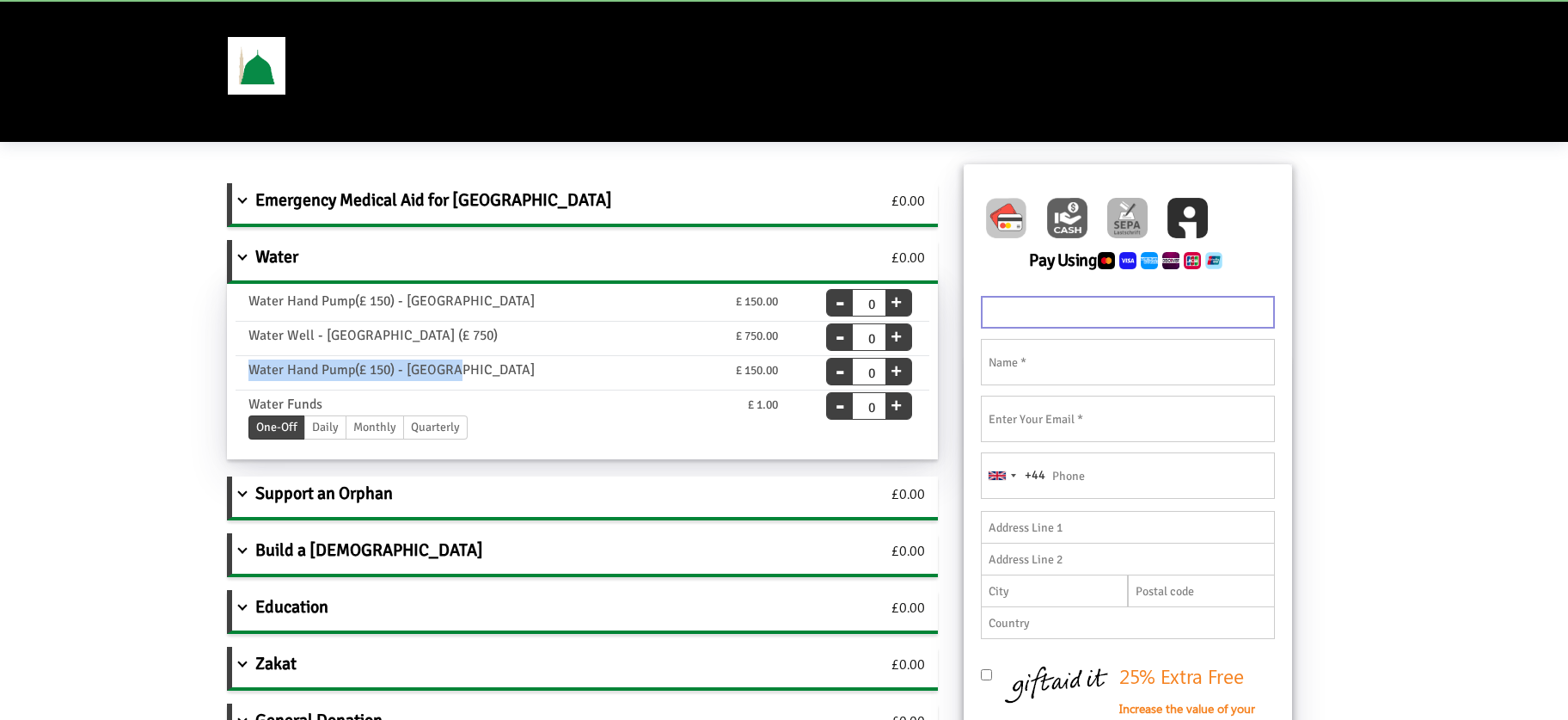 click on "+" at bounding box center (896, 403) 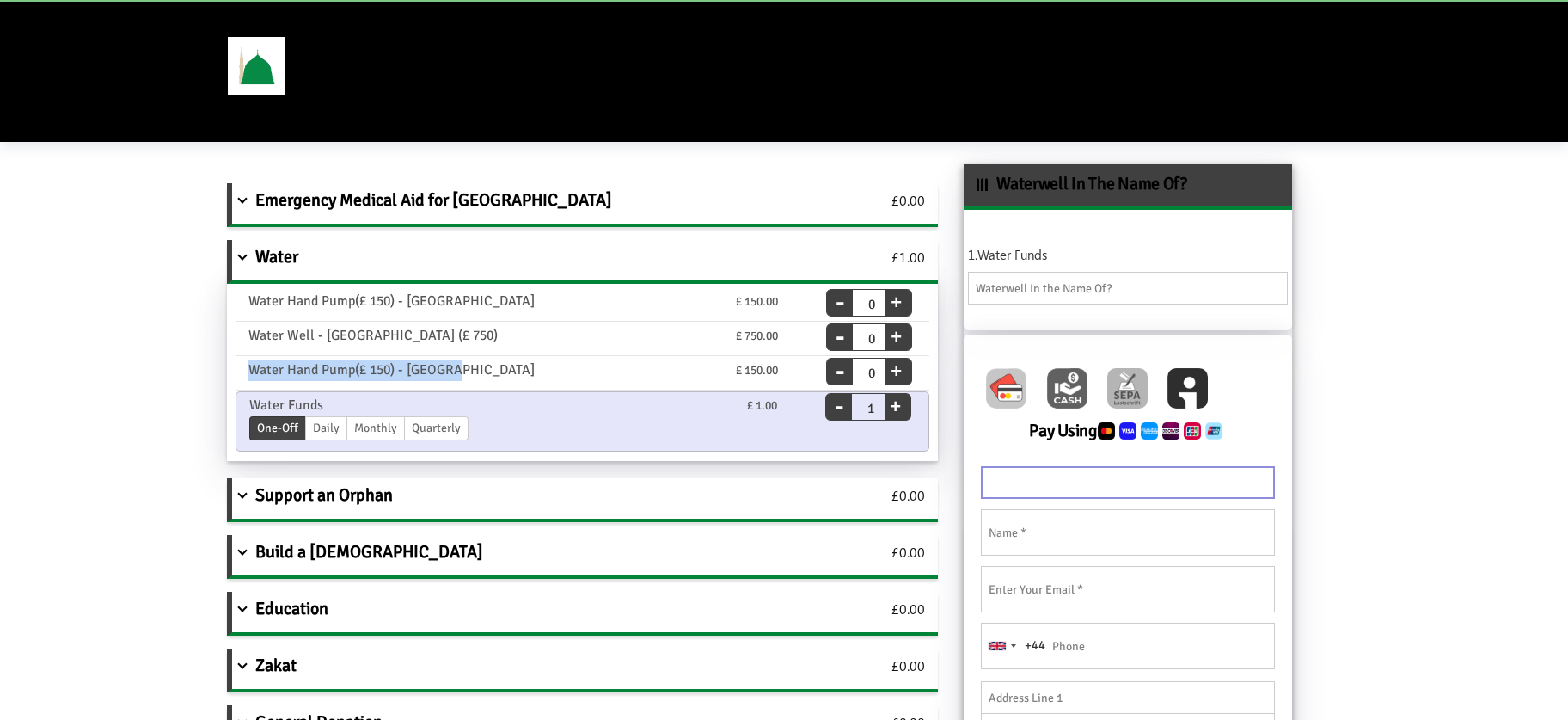 click on "-" at bounding box center [839, 395] 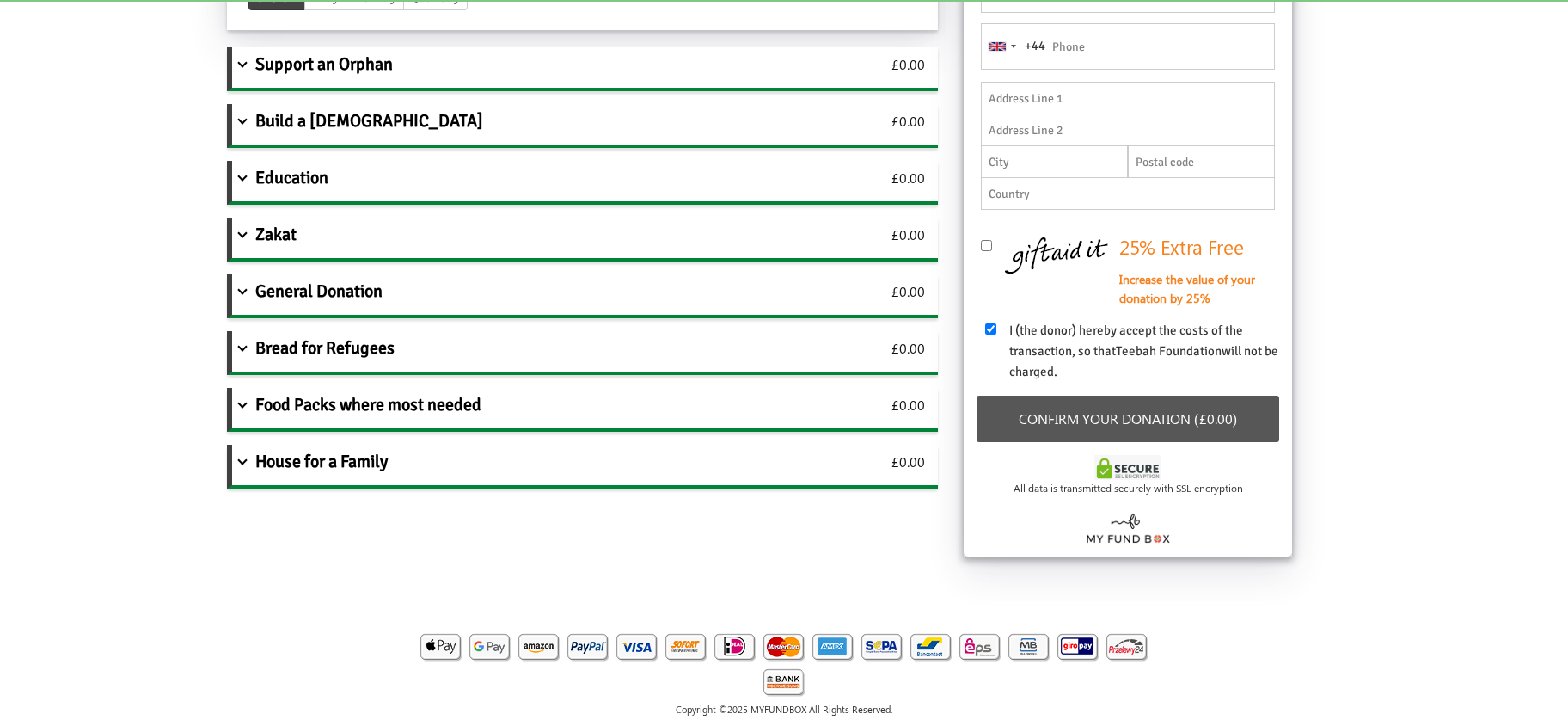 scroll, scrollTop: 57, scrollLeft: 0, axis: vertical 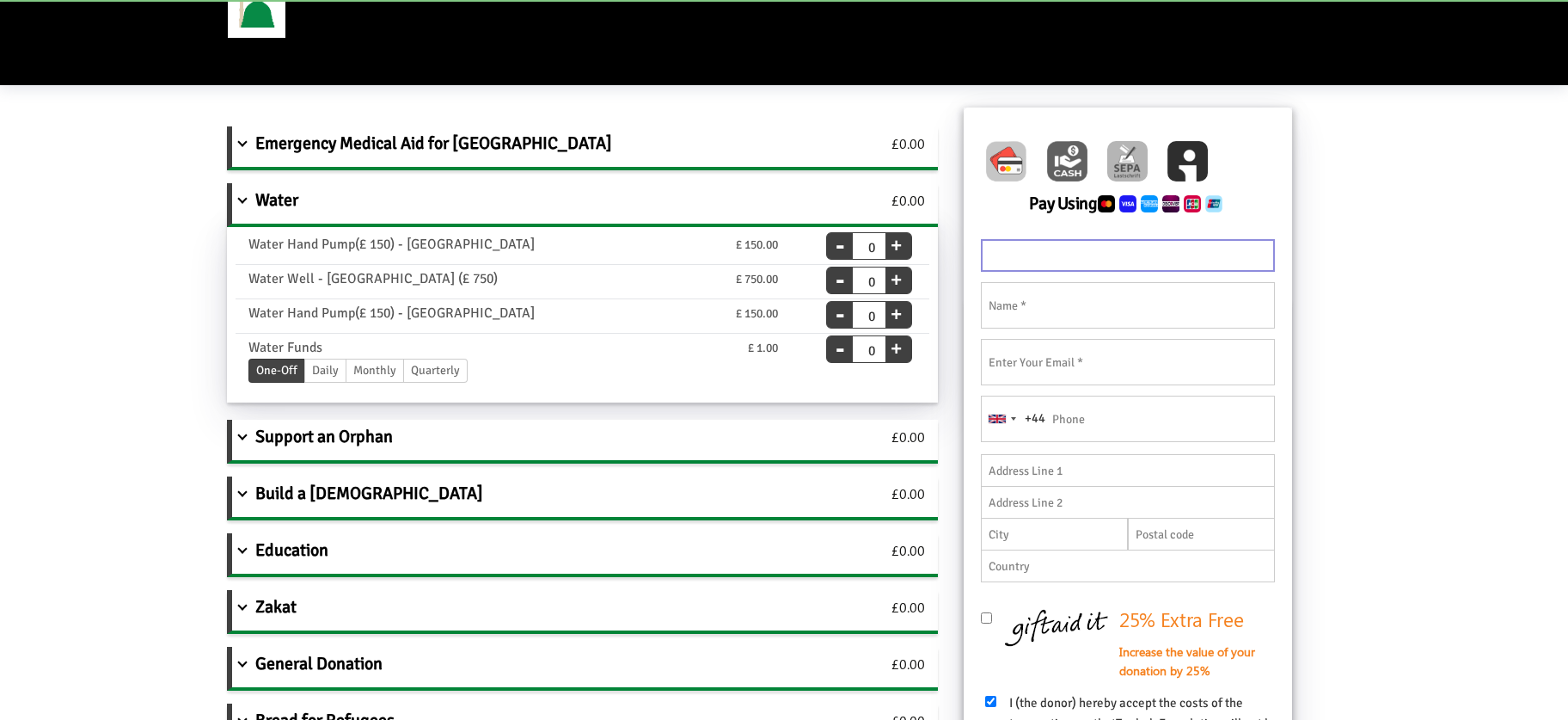 click on "Emergency Medical Aid for [GEOGRAPHIC_DATA] £0.00 Emergency Survival Kit  £ 100.00  One-Off  Daily  Monthly  Quarterly     End Date [DATE] Please enter a valid date - 0 +     Blood Bank Campaign  £ 350.00 End Date [DATE] Please enter a valid date - 0 +     Mobile Clinic (88pcm)  £ 420.00 End Date [DATE] Please enter a valid date - 0 +     Emergency Medicinal Drugs (50 patients)  £ 820.00 End Date [DATE] Please enter a valid date - 0 +     1 x Vascular Surgeons from [GEOGRAPHIC_DATA]  £ 2,000.00 End Date [DATE] Please enter a valid date - 0 +     1 x share in a mobile intensive care unit  £ 5,000.00 End Date [DATE] Please enter a valid date - 0 +     Gaza General Donation  One-Off  Daily  Monthly  Quarterly     End Date [DATE] Please enter a valid date £  0 Water £0.00 Water Hand Pump(£ 150) - [GEOGRAPHIC_DATA]  £ 150.00 End Date [DATE] Please enter a valid date - 0 +     Water Well - [GEOGRAPHIC_DATA] (£ 750)  £ 750.00 End Date [DATE] Please enter a valid date - 0 +     End Date" at bounding box center (784, 519) 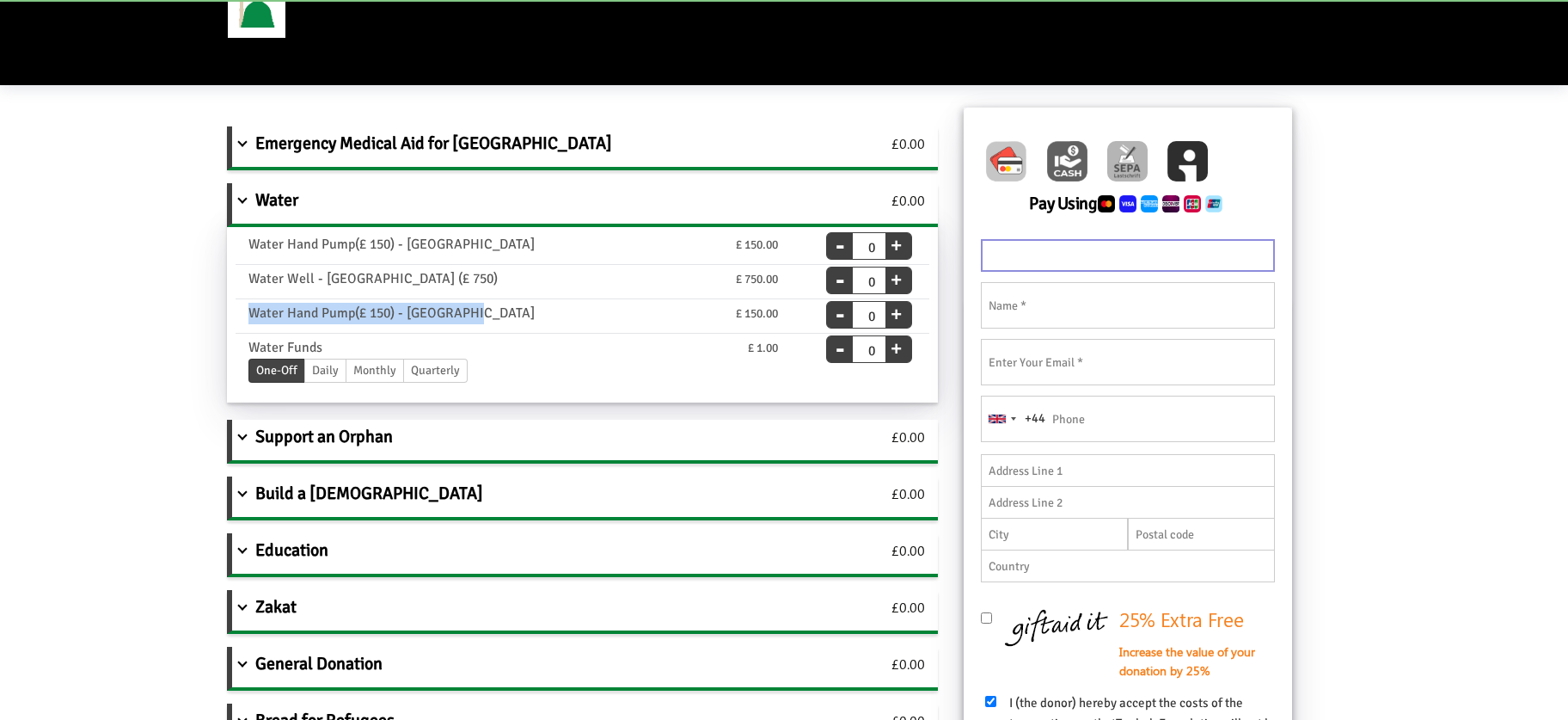 drag, startPoint x: 254, startPoint y: 237, endPoint x: 467, endPoint y: 305, distance: 223.59114 